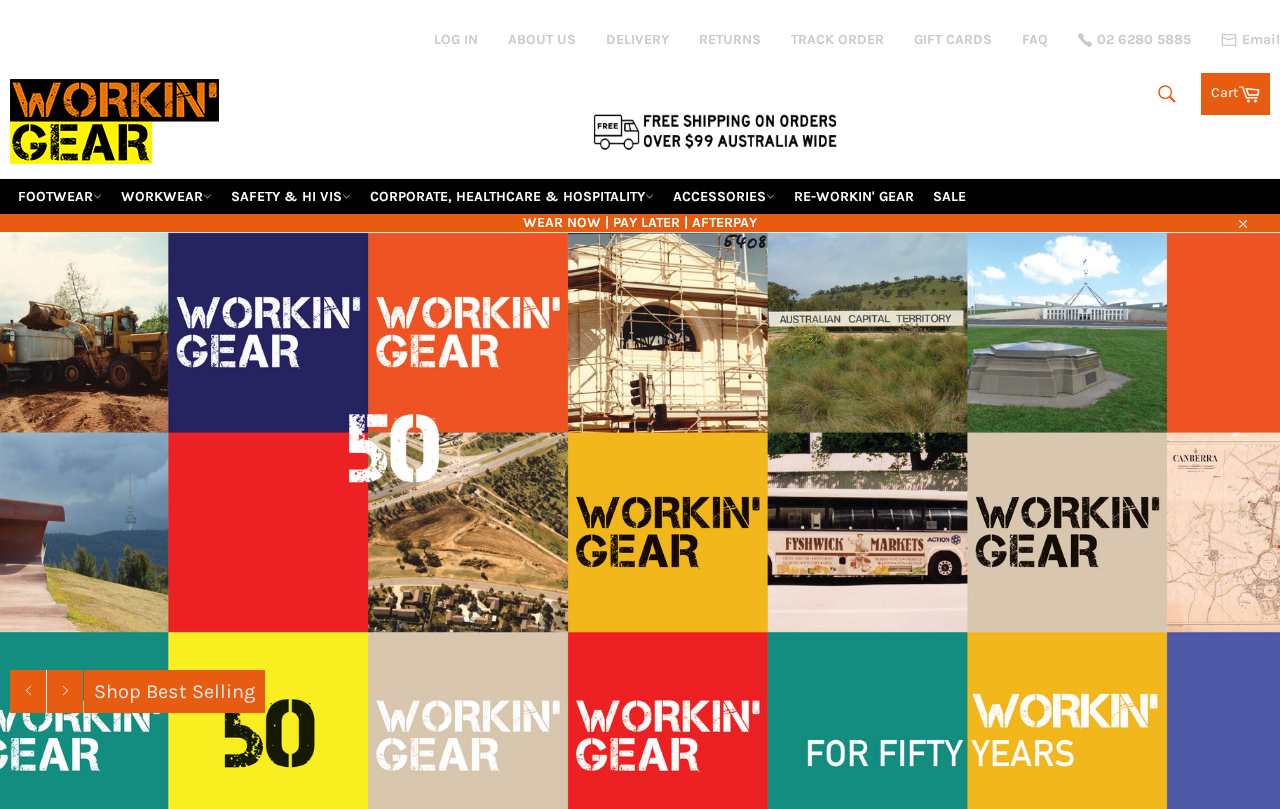 scroll, scrollTop: 7, scrollLeft: 0, axis: vertical 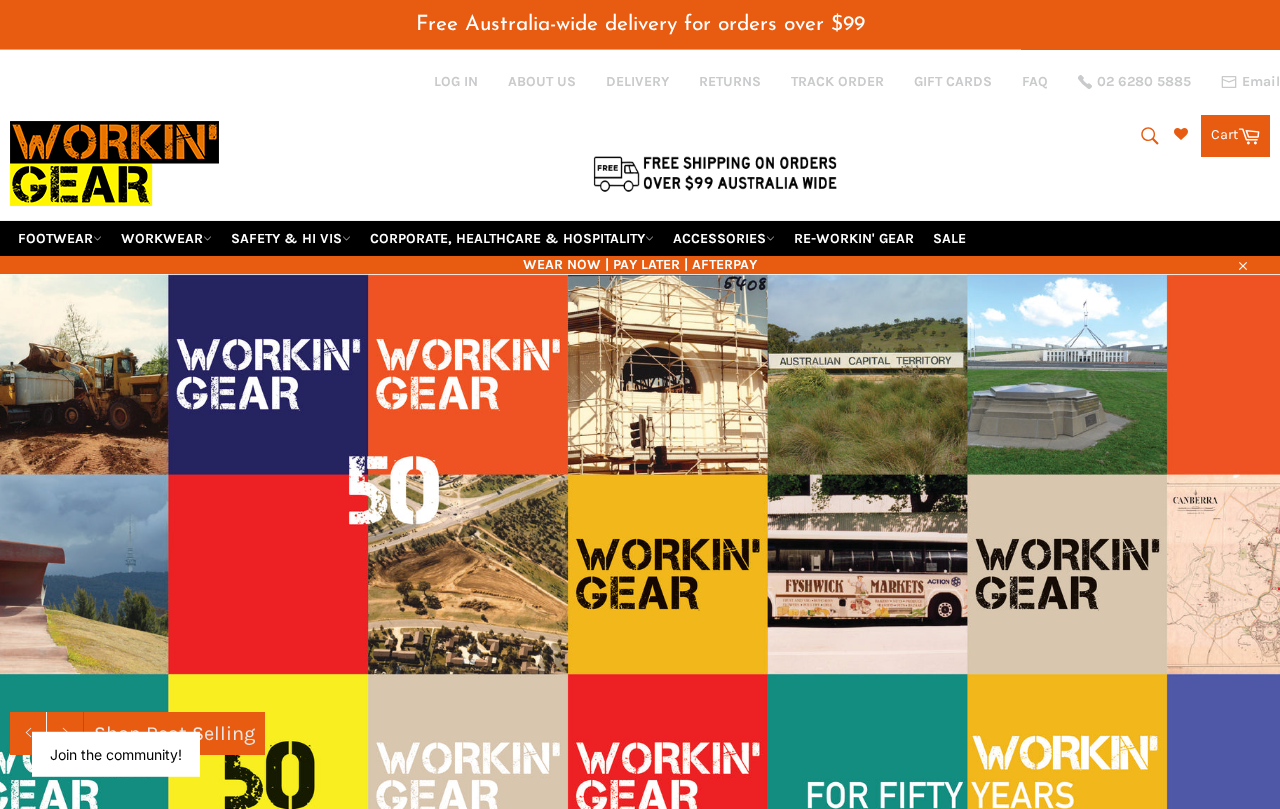 click on "WORKWEAR" at bounding box center (166, 238) 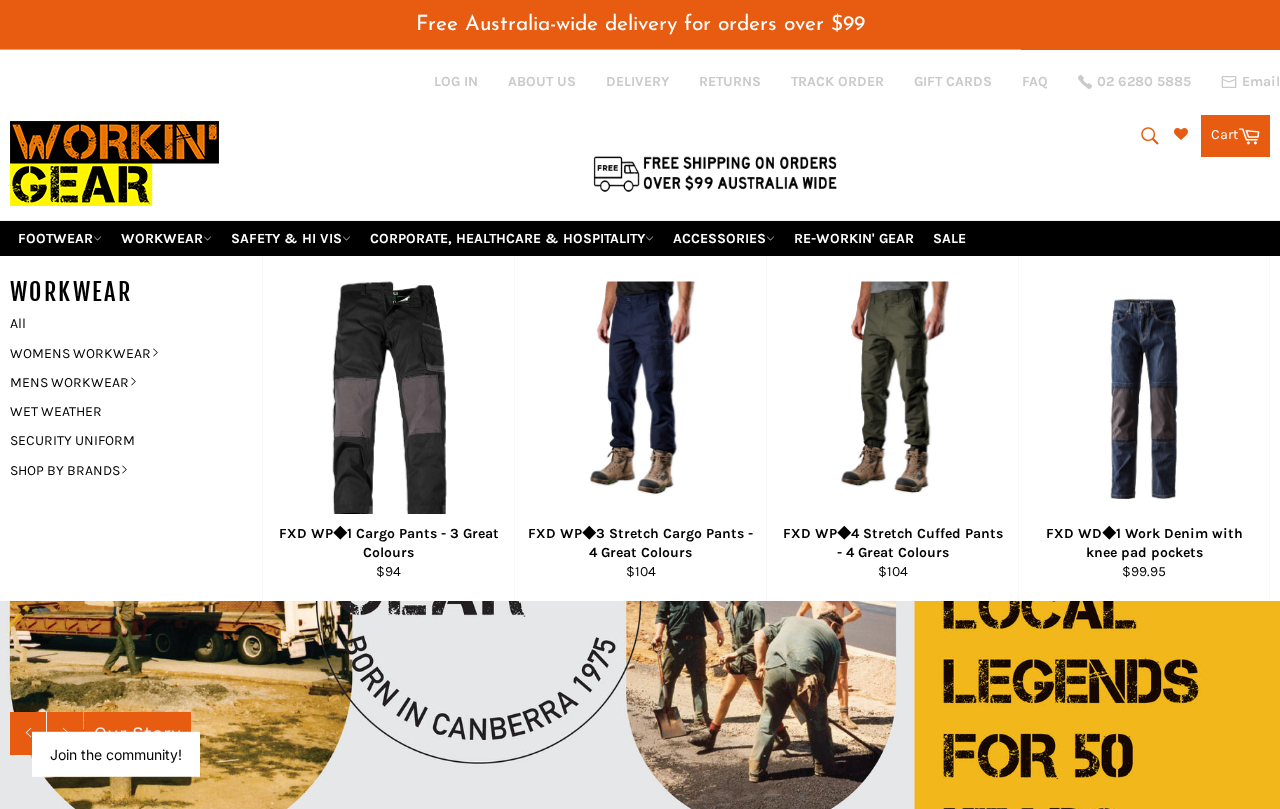 click on "Search" at bounding box center [1148, 136] 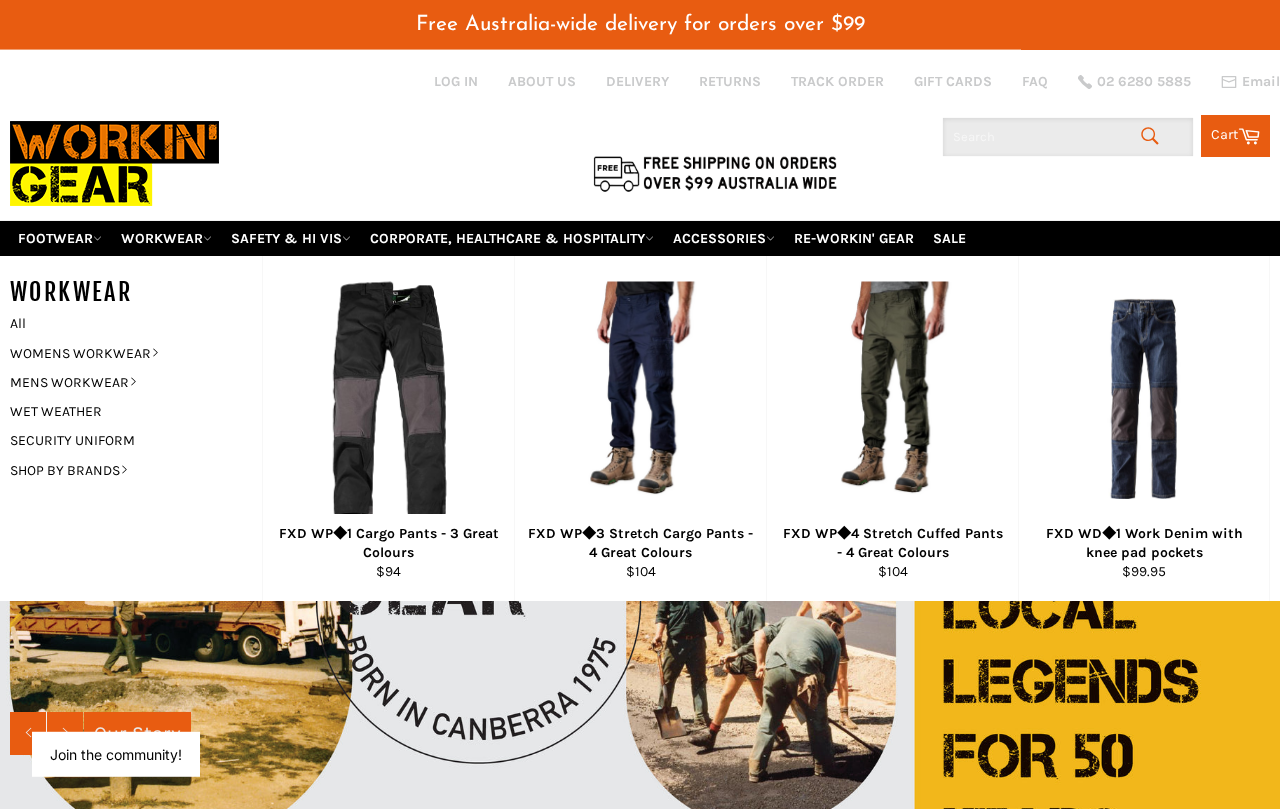scroll, scrollTop: 6, scrollLeft: 0, axis: vertical 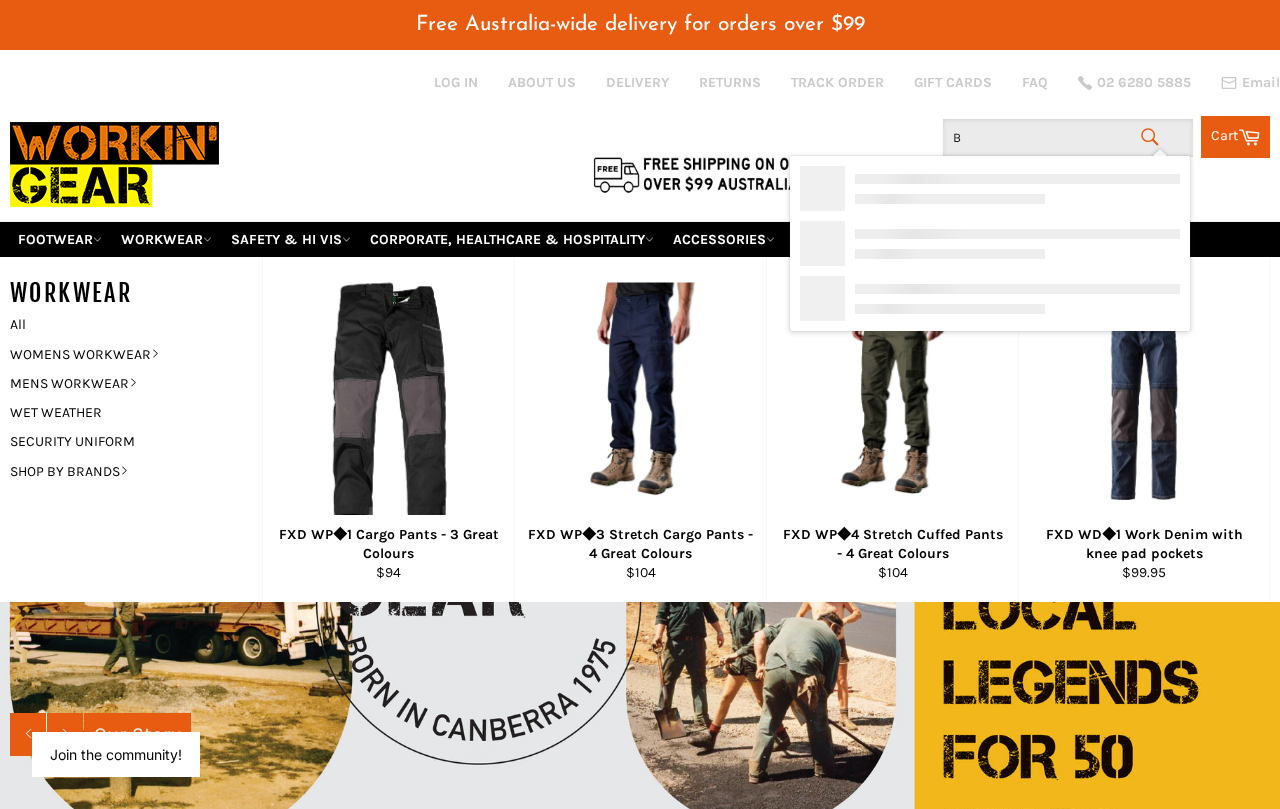 type on "Bi" 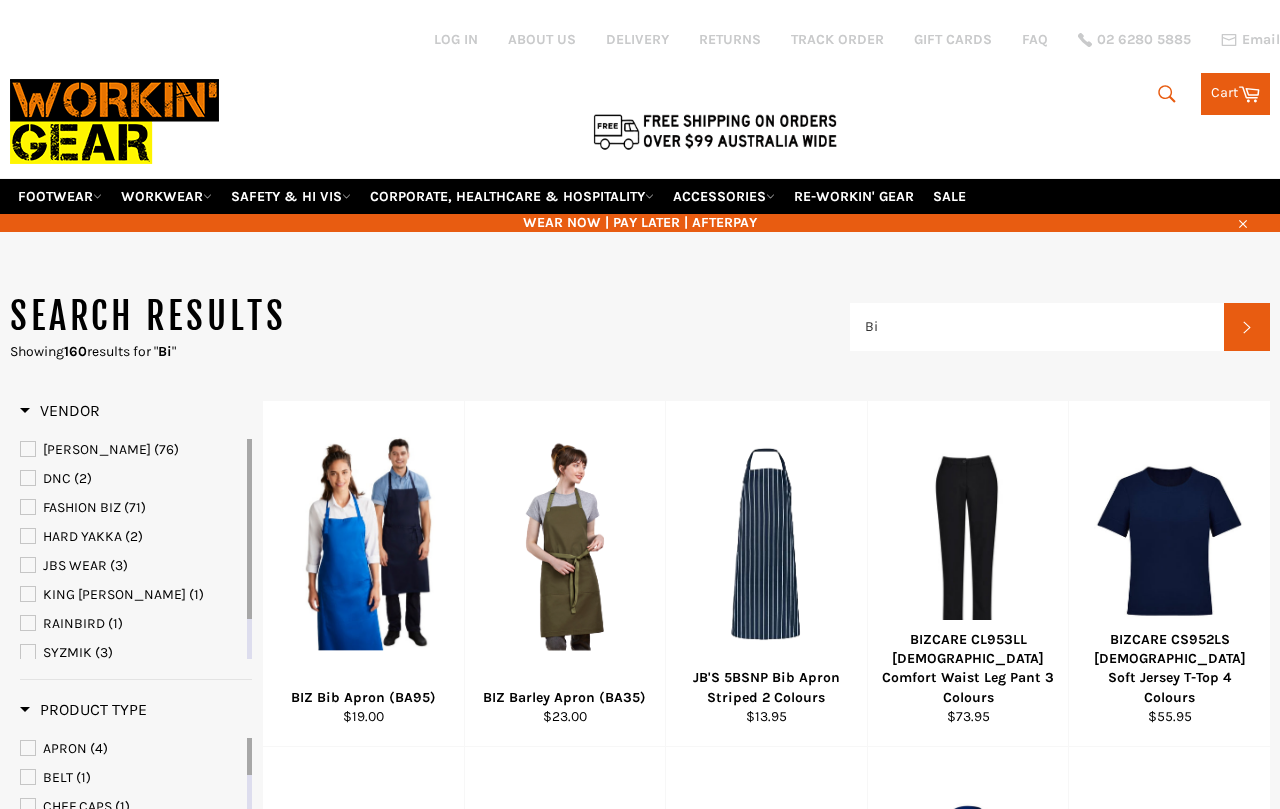 scroll, scrollTop: 7, scrollLeft: 0, axis: vertical 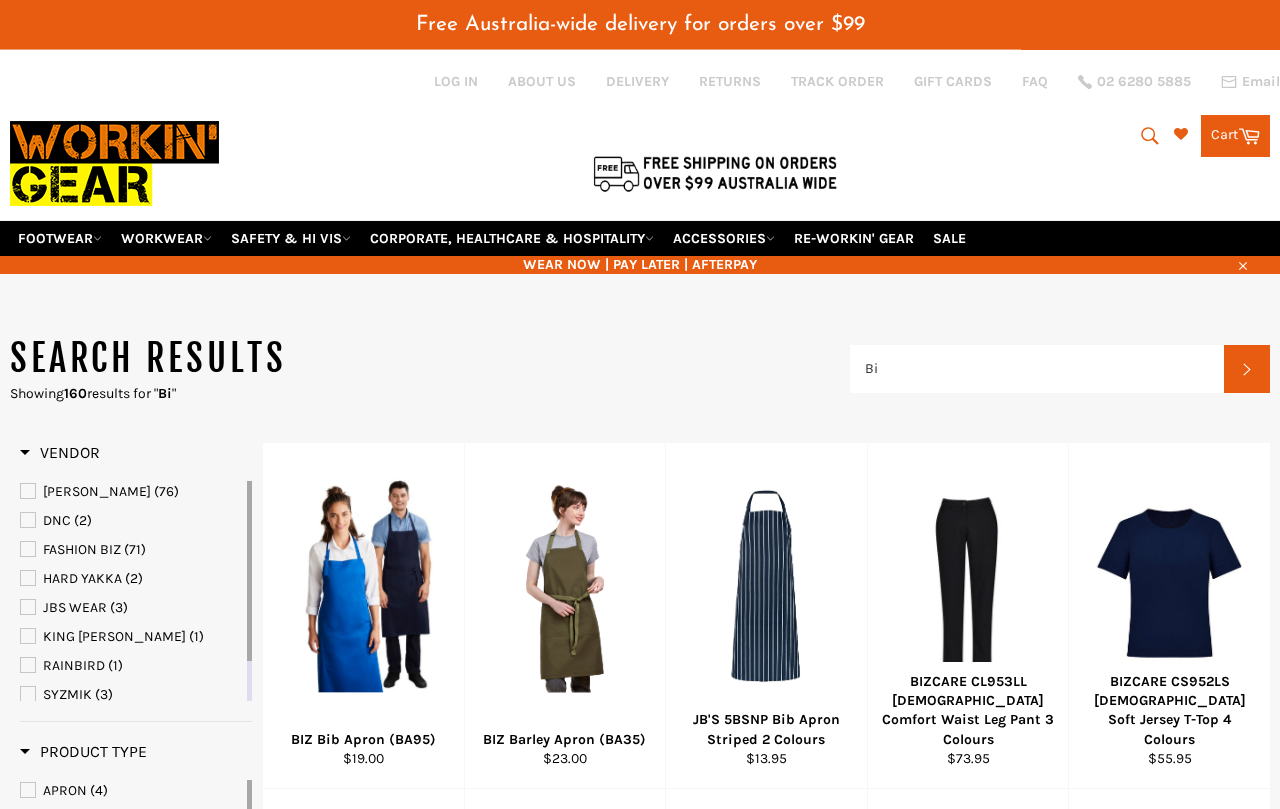 click on "Search
Bi
Search
Cart
Cart
0
items" at bounding box center (1060, 131) 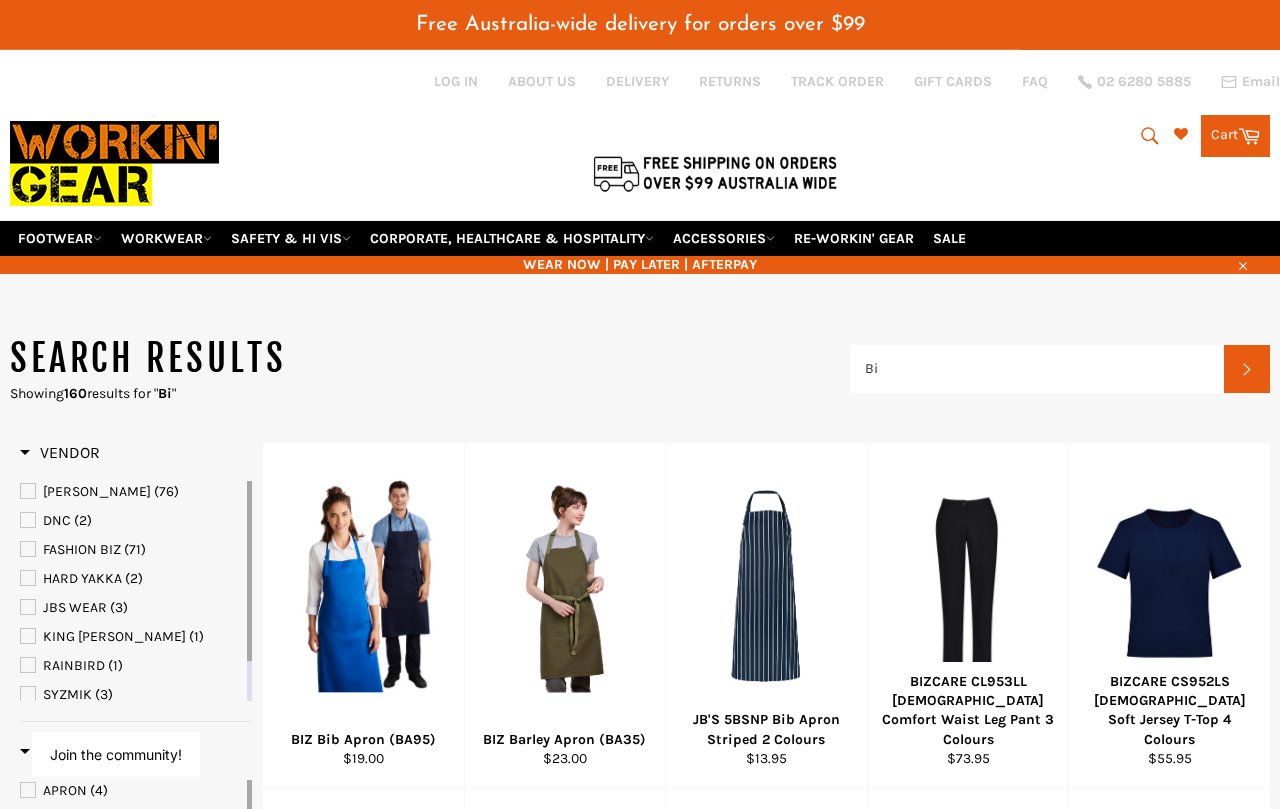 click 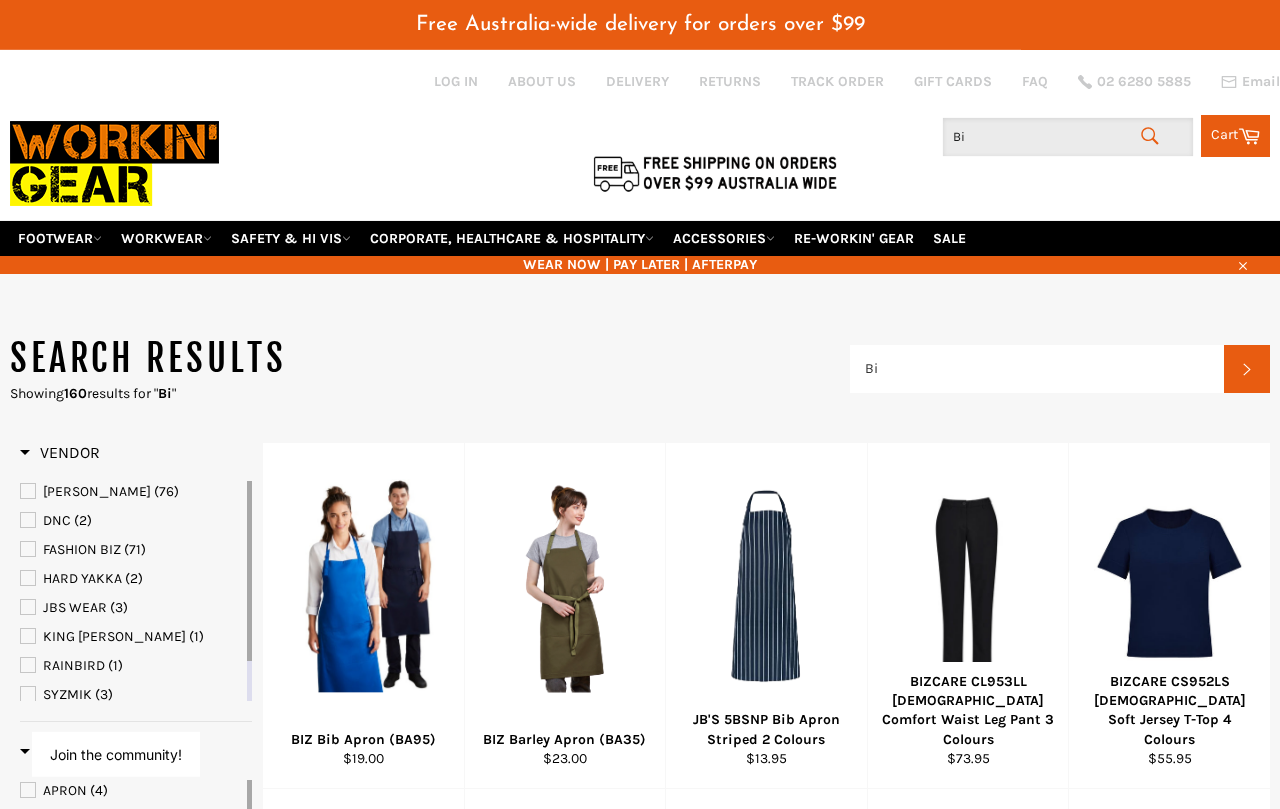 scroll, scrollTop: 6, scrollLeft: 0, axis: vertical 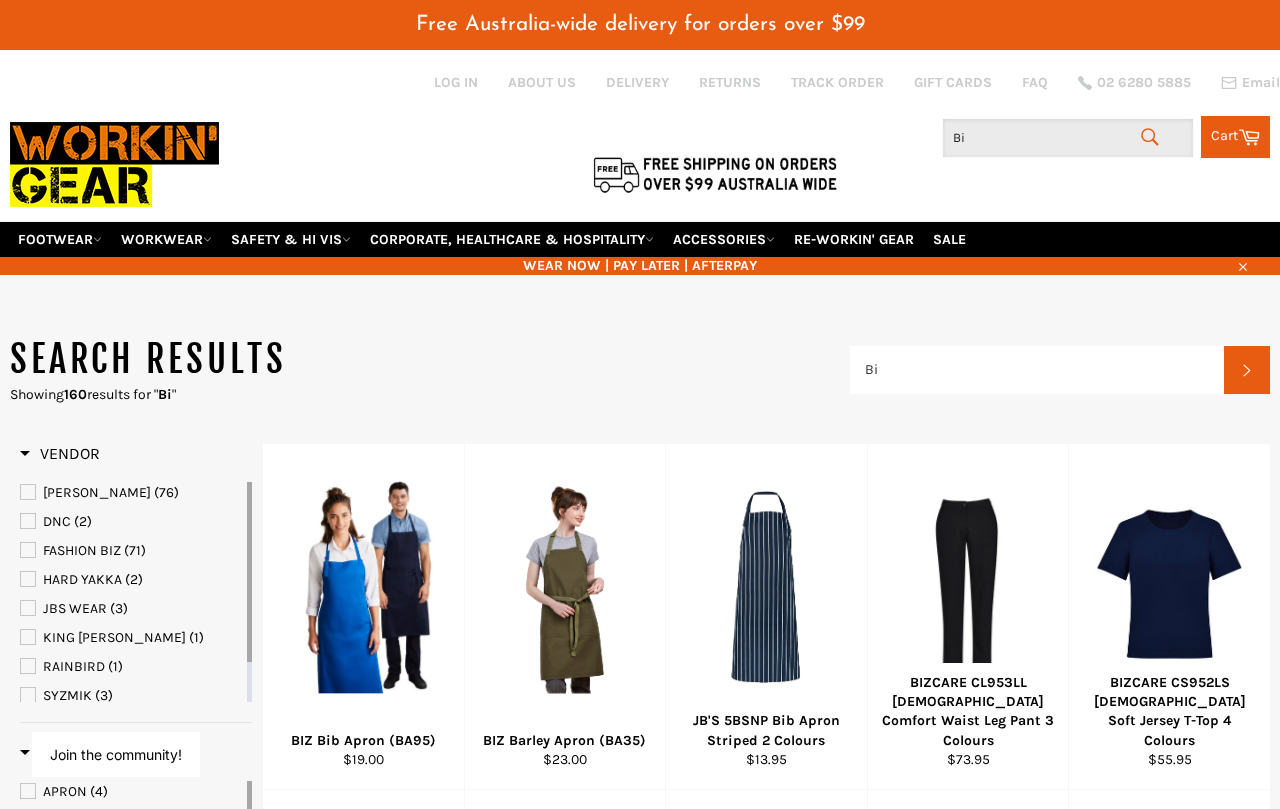 type on "B" 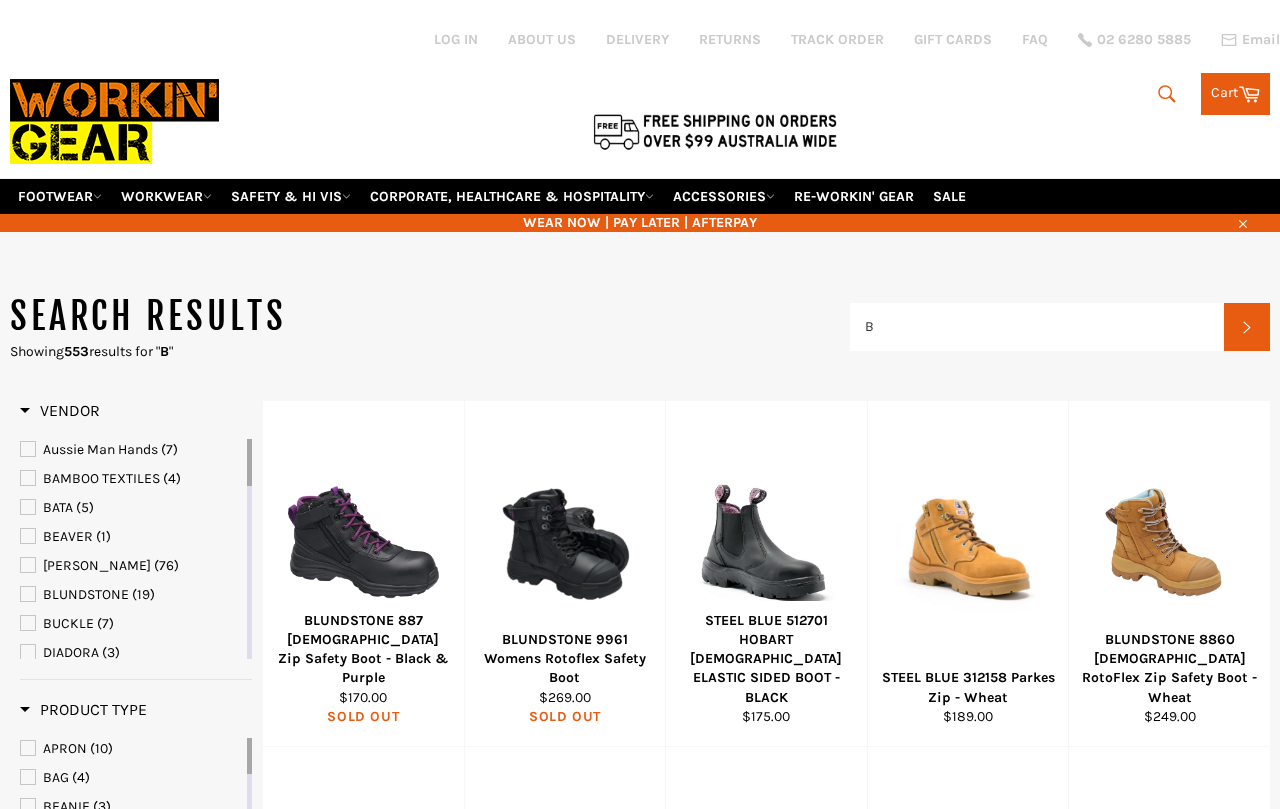 scroll, scrollTop: 7, scrollLeft: 0, axis: vertical 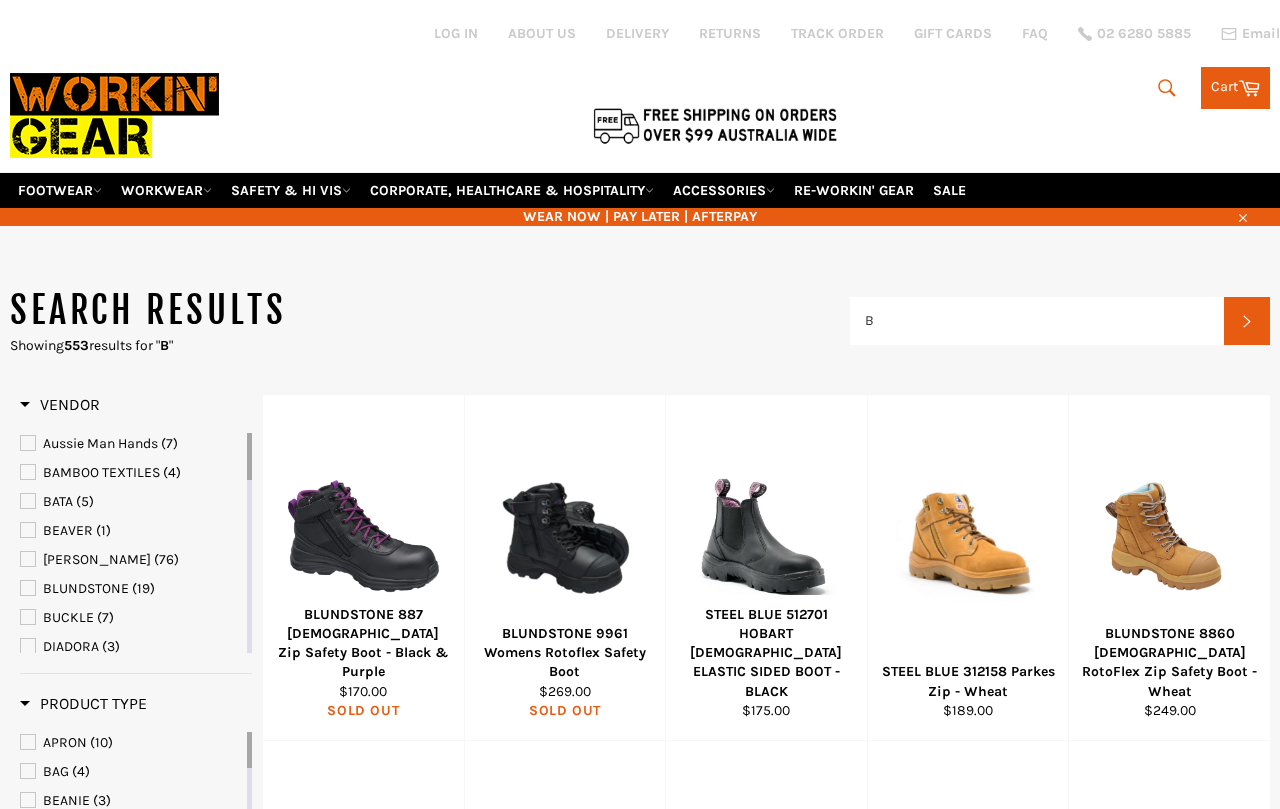 type on "B" 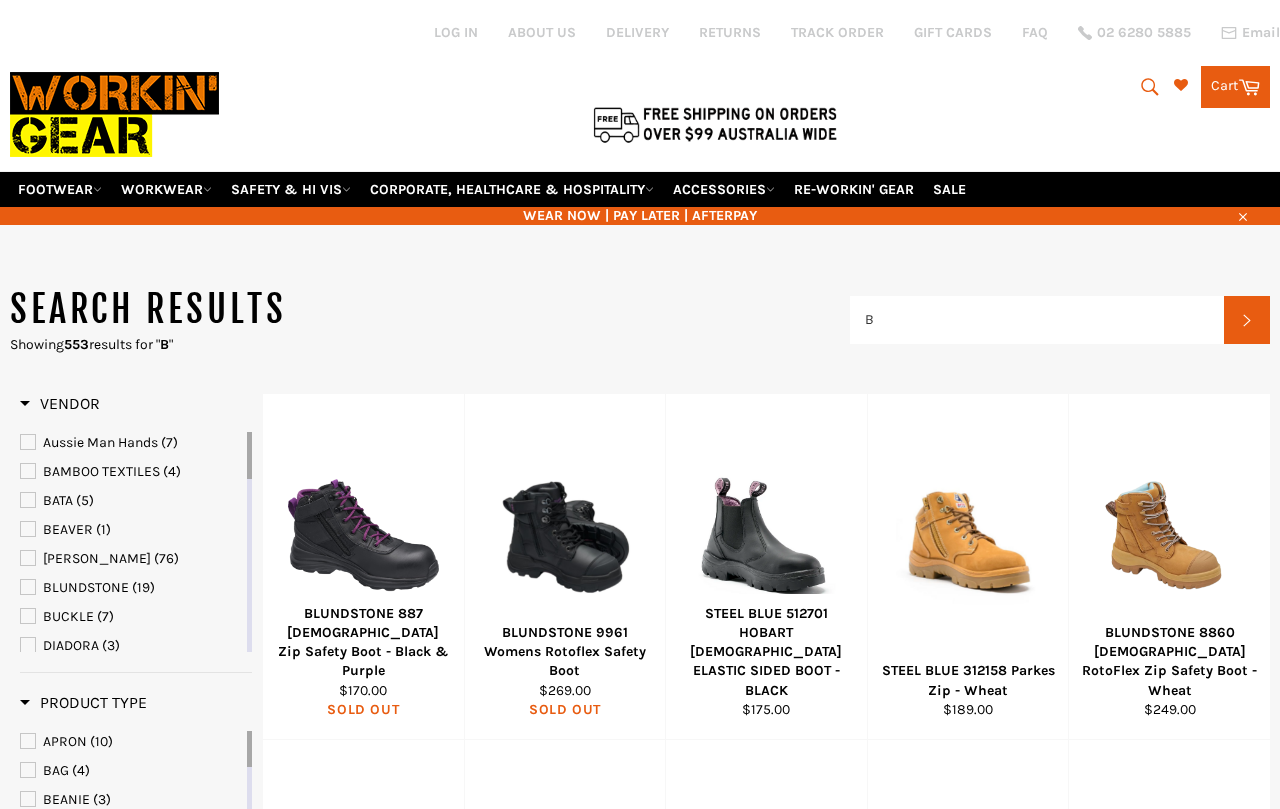click on "Log in
ABOUT US
DELIVERY
RETURNS
TRACK ORDER
GIFT CARDS
FAQ
02 6280 5885
Email" at bounding box center (660, 32) 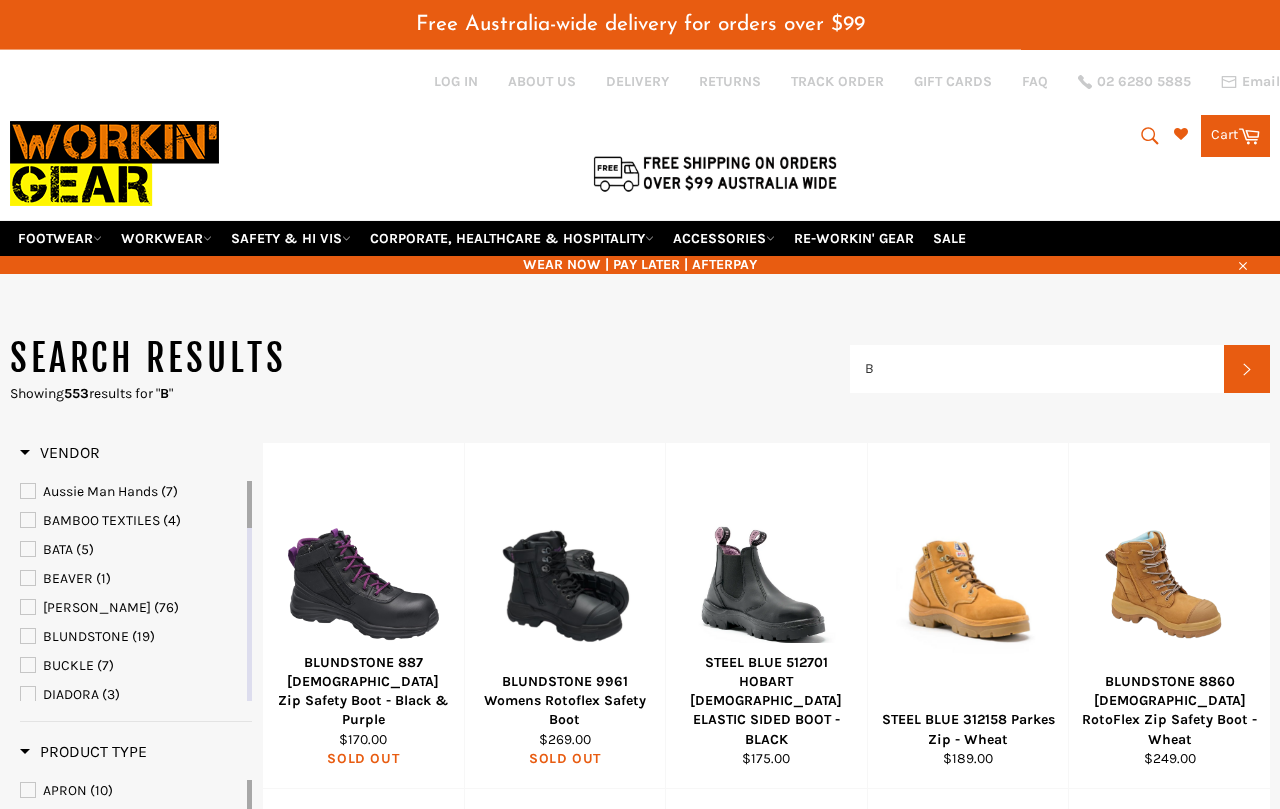 click on "Search
B
Search
Cart
Cart
0
items" at bounding box center [1060, 131] 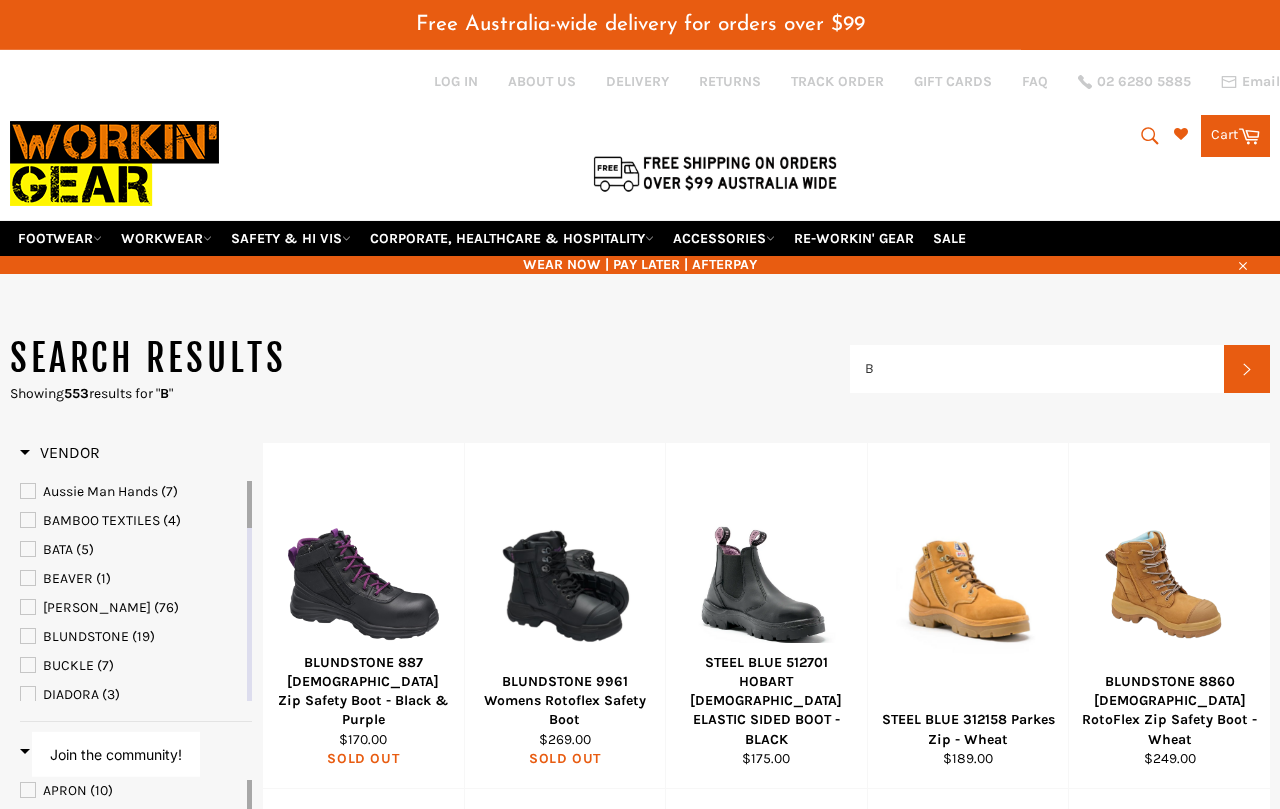 click 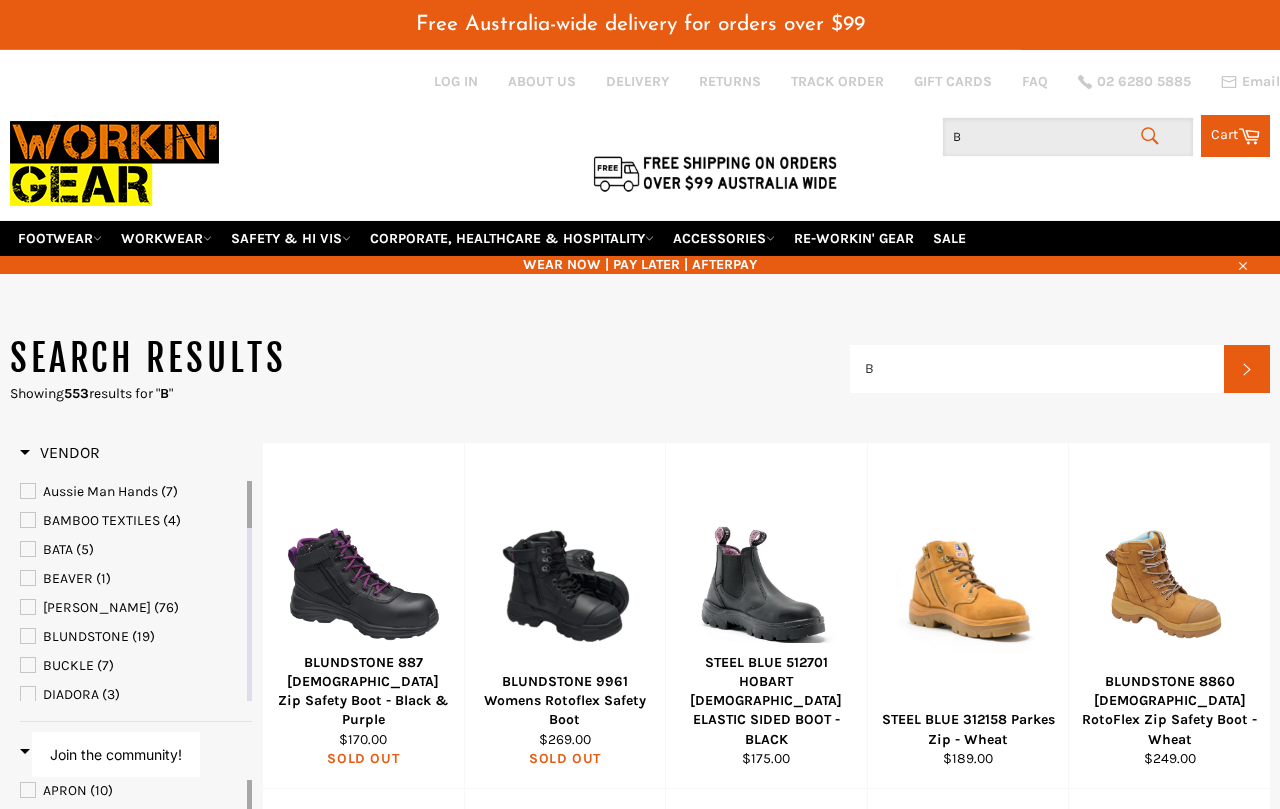 scroll, scrollTop: 6, scrollLeft: 0, axis: vertical 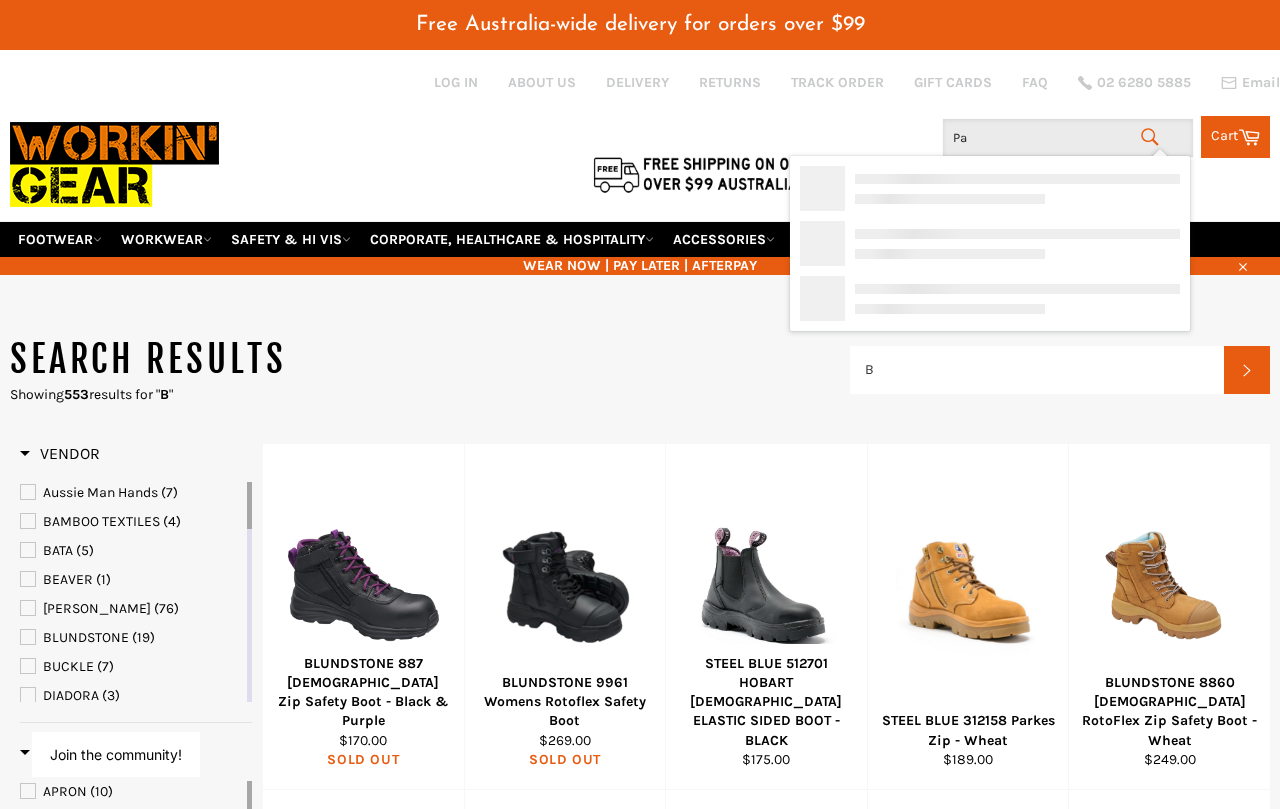 type on "Pan" 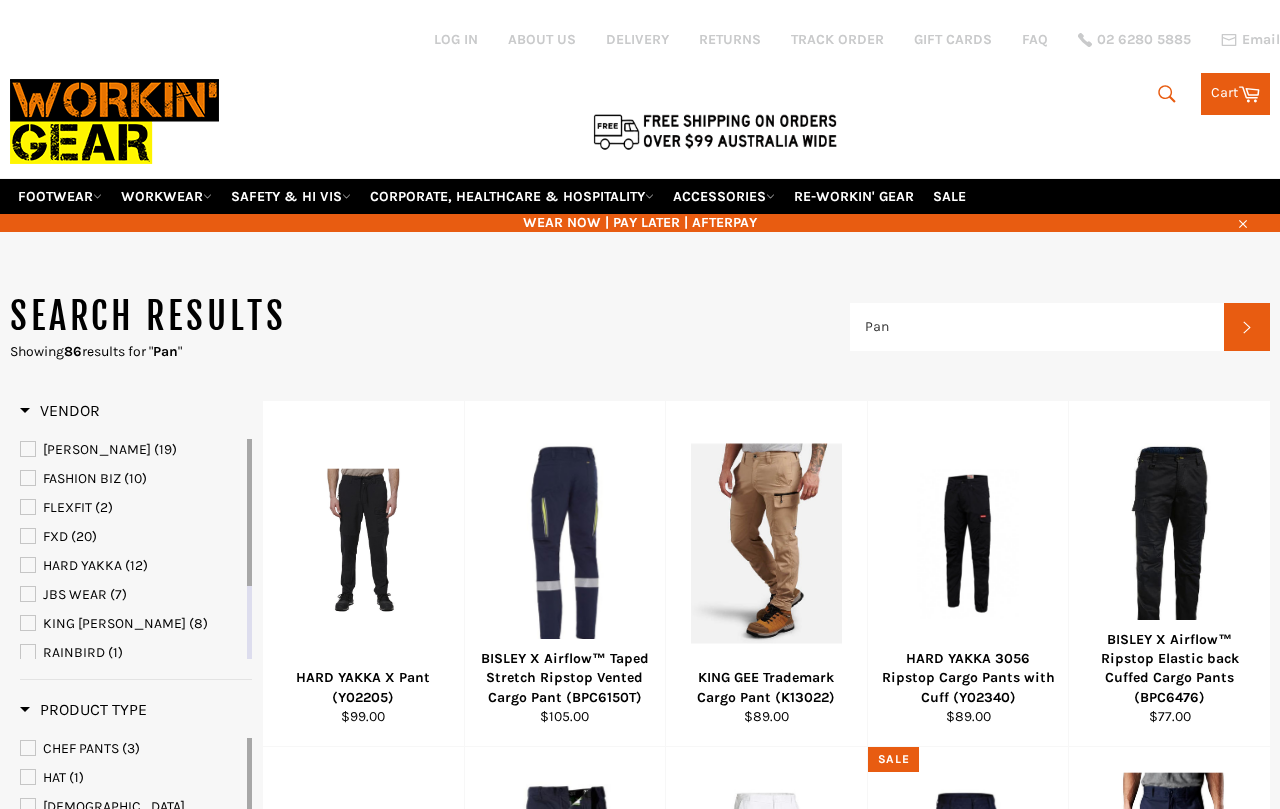 scroll, scrollTop: 7, scrollLeft: 0, axis: vertical 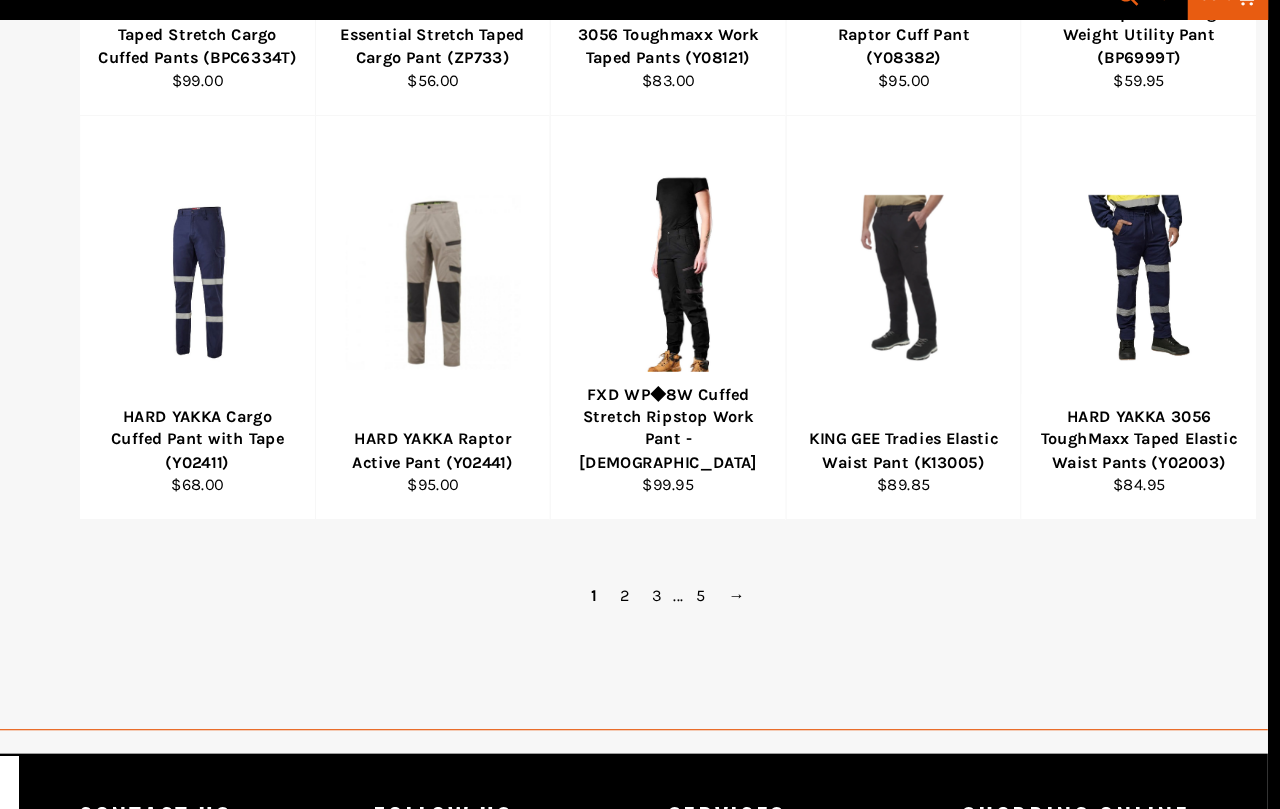 click on "2" at bounding box center [719, 594] 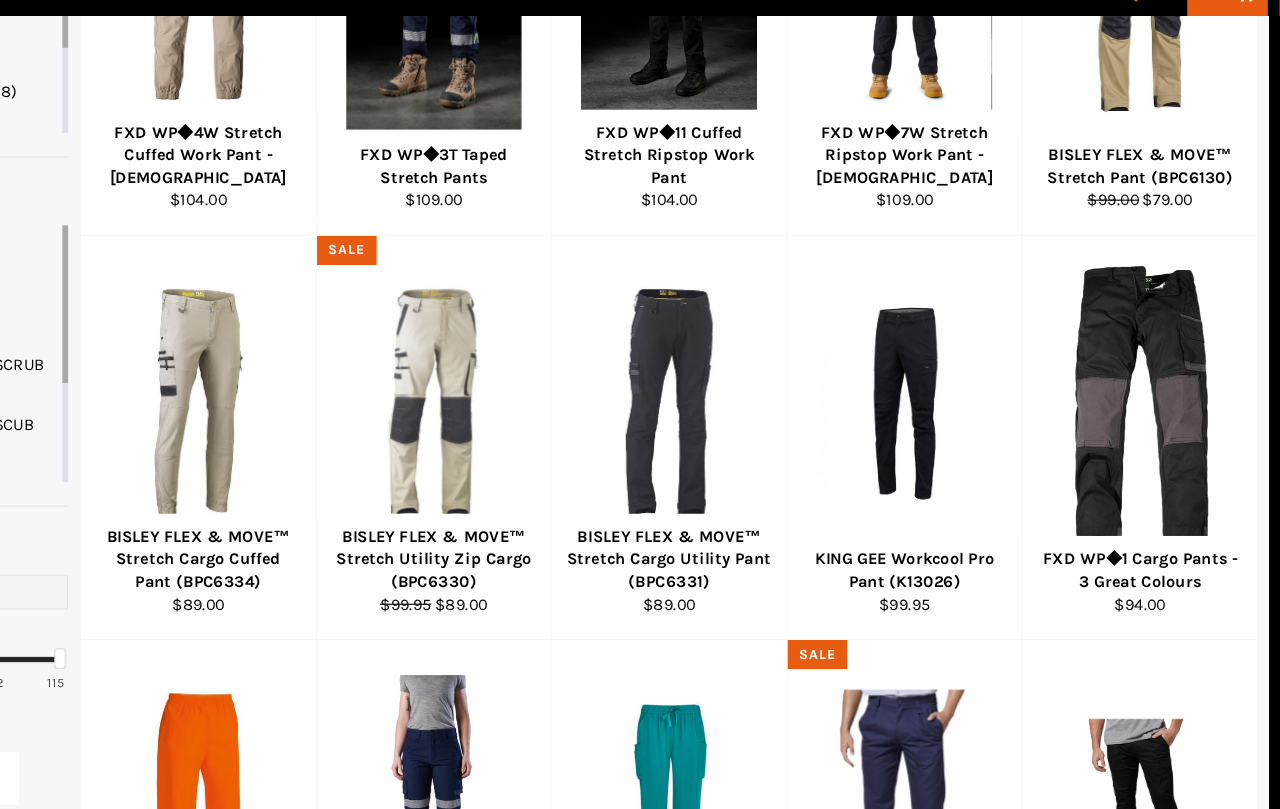 scroll, scrollTop: 507, scrollLeft: 10, axis: both 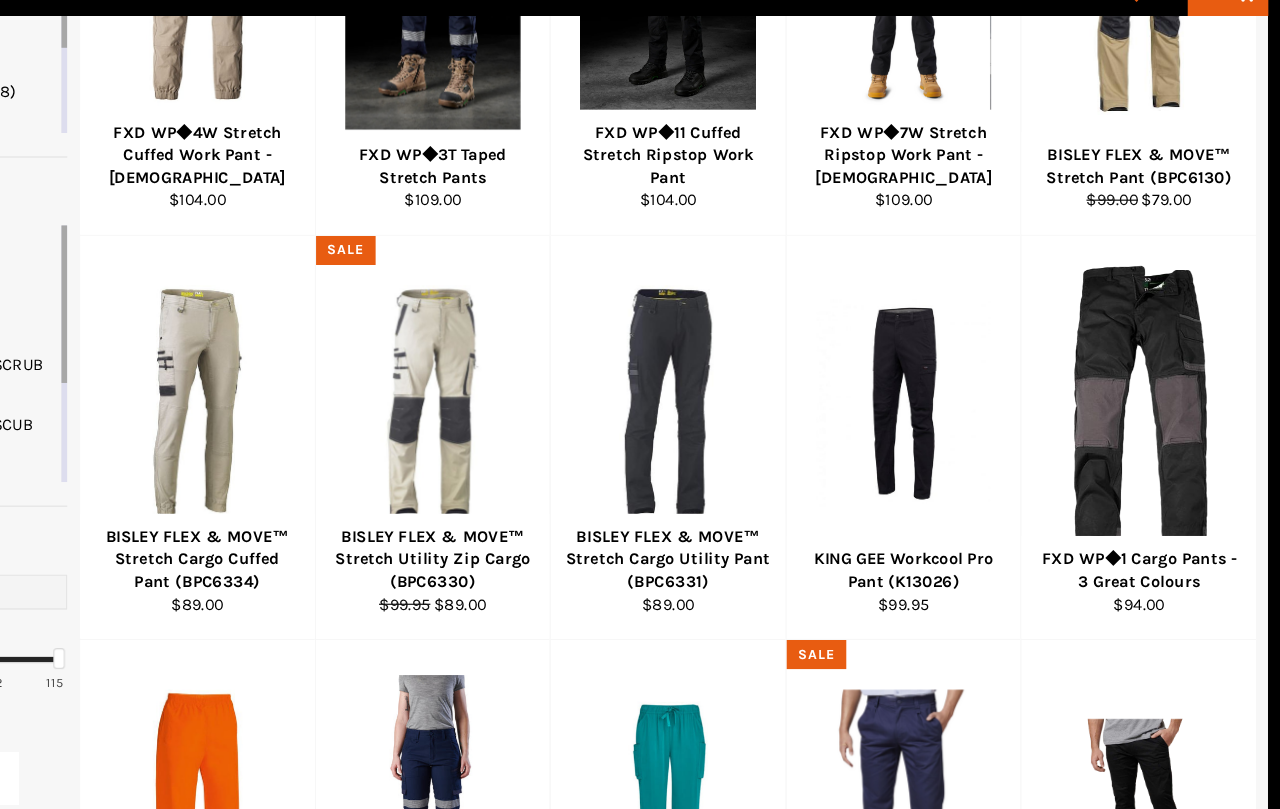 click at bounding box center (555, 432) 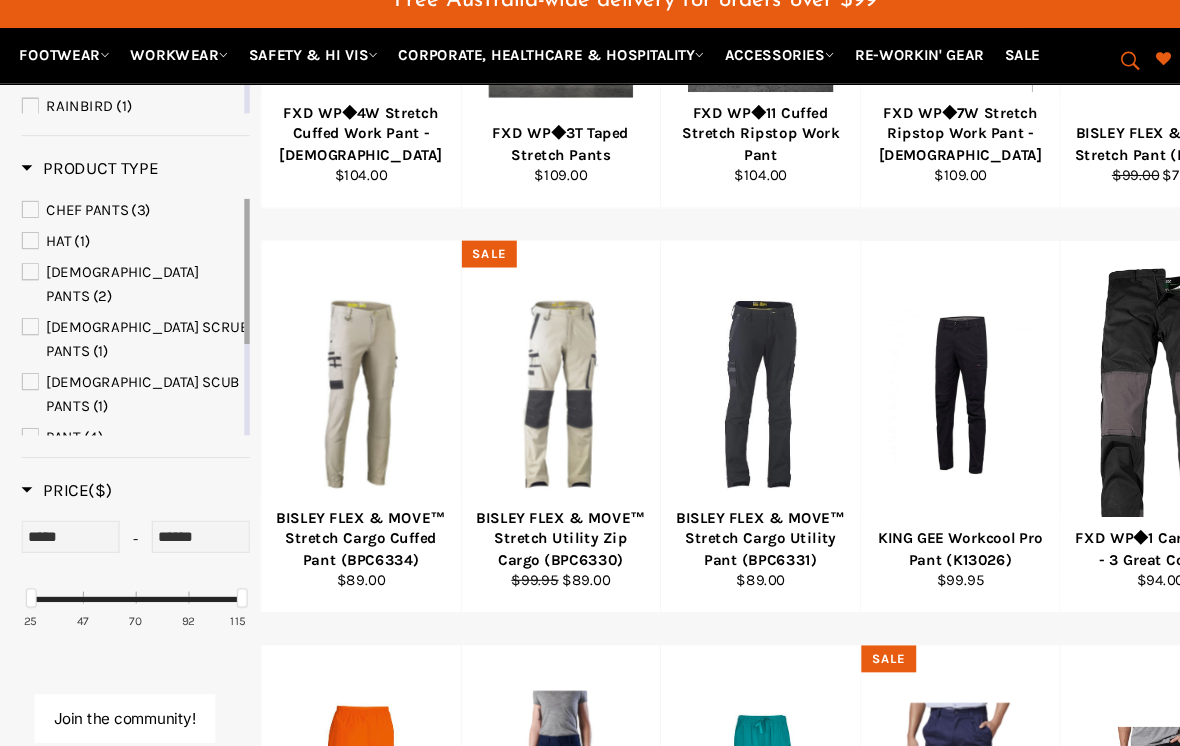 scroll, scrollTop: 571, scrollLeft: 0, axis: vertical 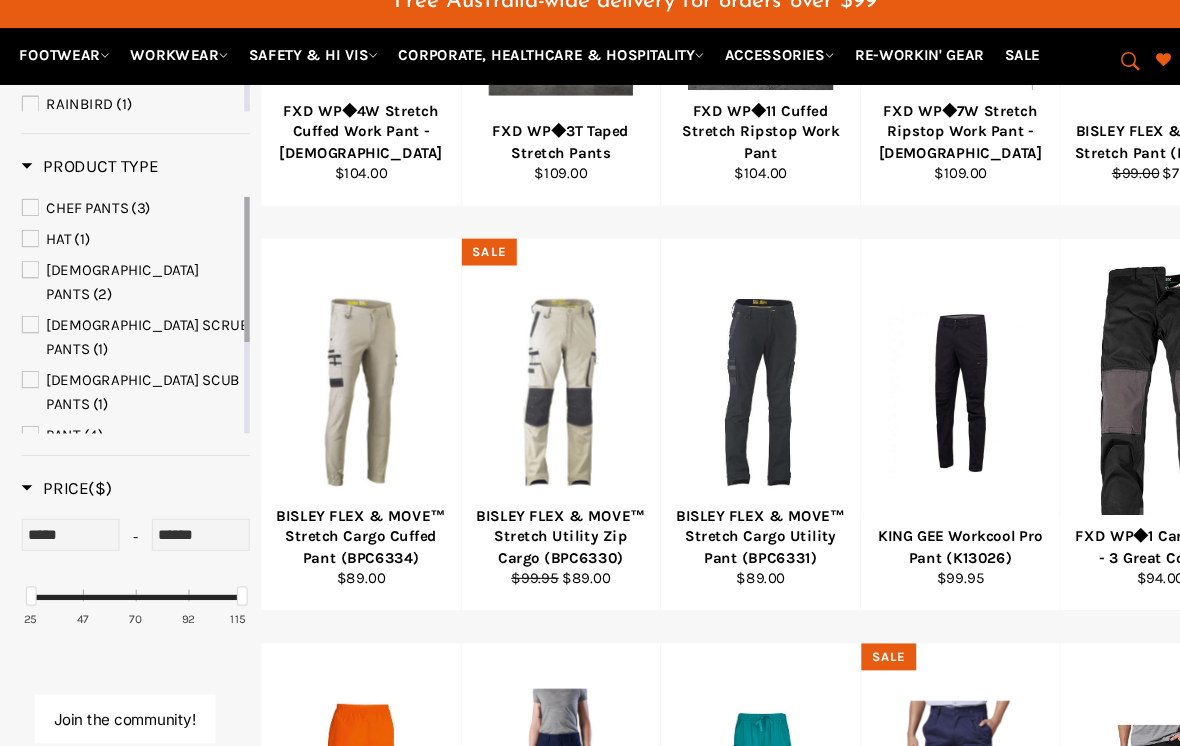 click on "BISLEY FLEX & MOVE™ Stretch Cargo Utility Pant (BPC6331)" at bounding box center [707, 523] 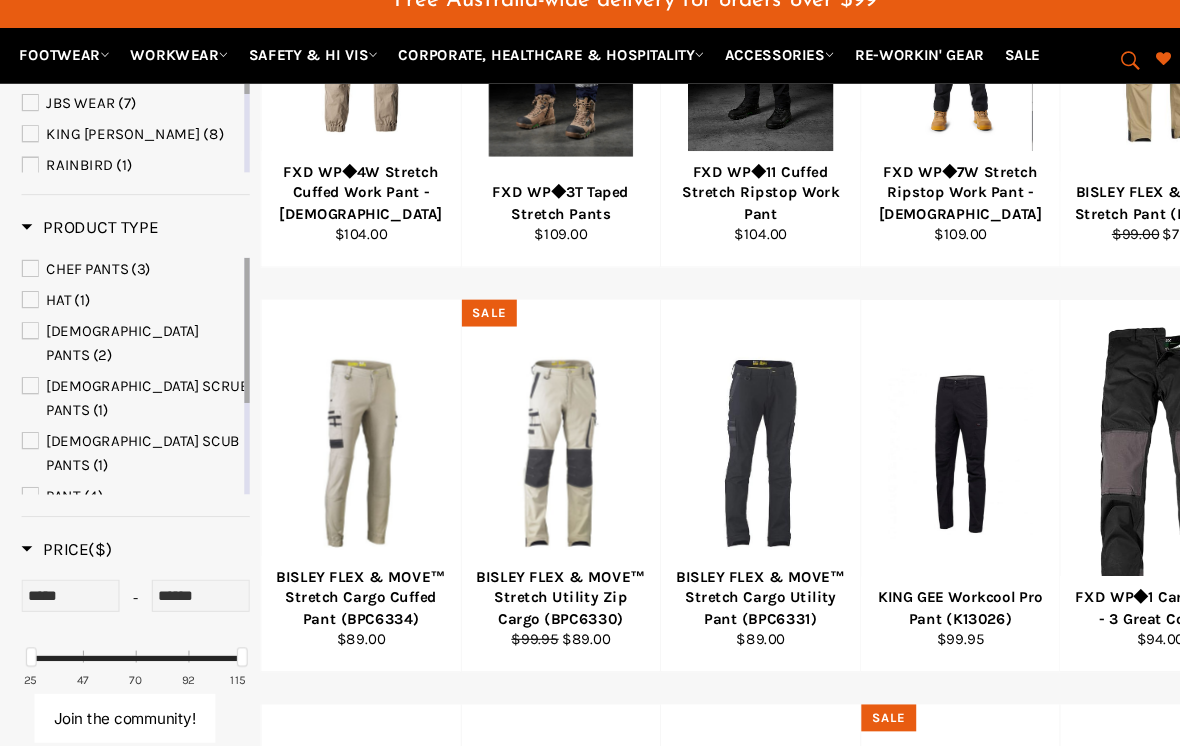 scroll, scrollTop: 517, scrollLeft: 0, axis: vertical 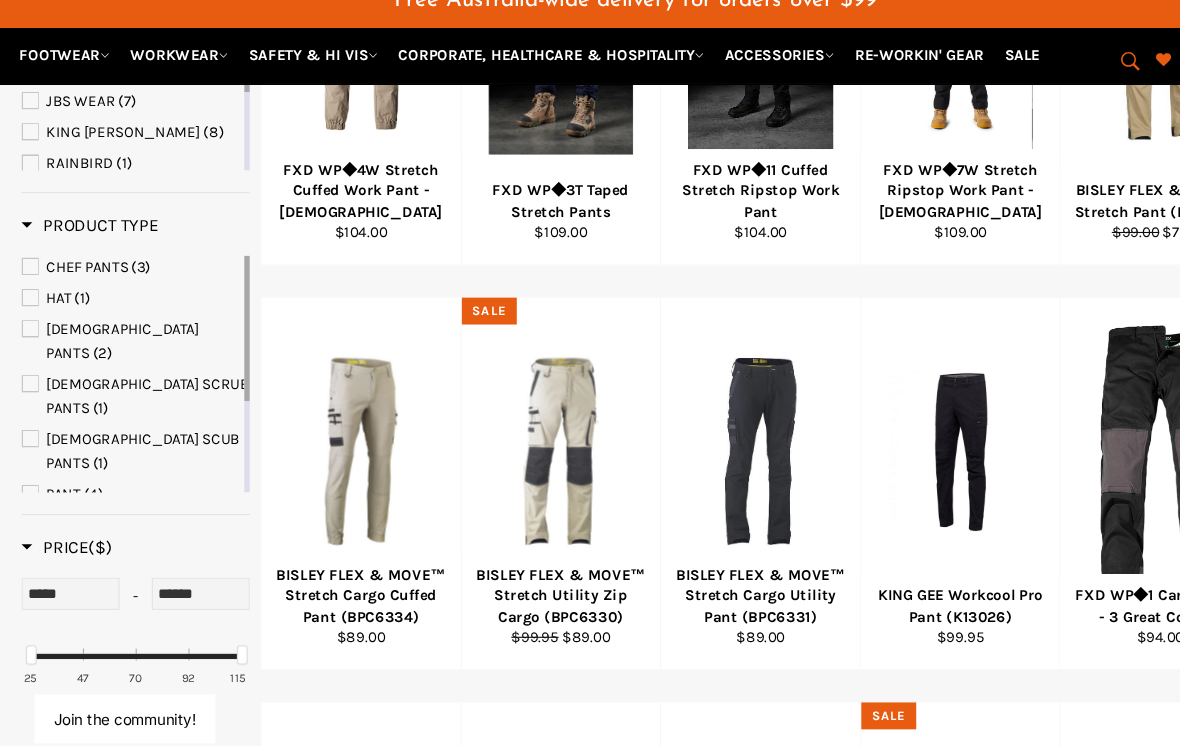 click on "BISLEY FLEX & MOVE™ Stretch Cargo Utility Pant (BPC6331)" at bounding box center (707, 577) 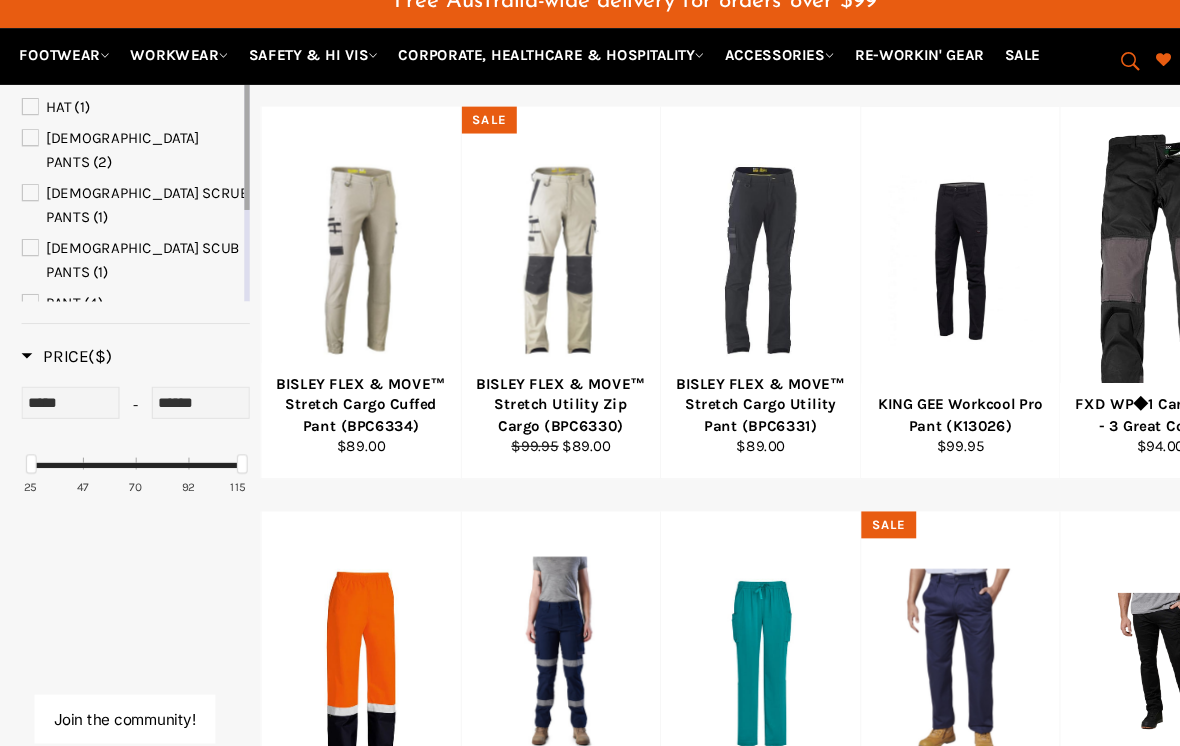 scroll, scrollTop: 706, scrollLeft: 0, axis: vertical 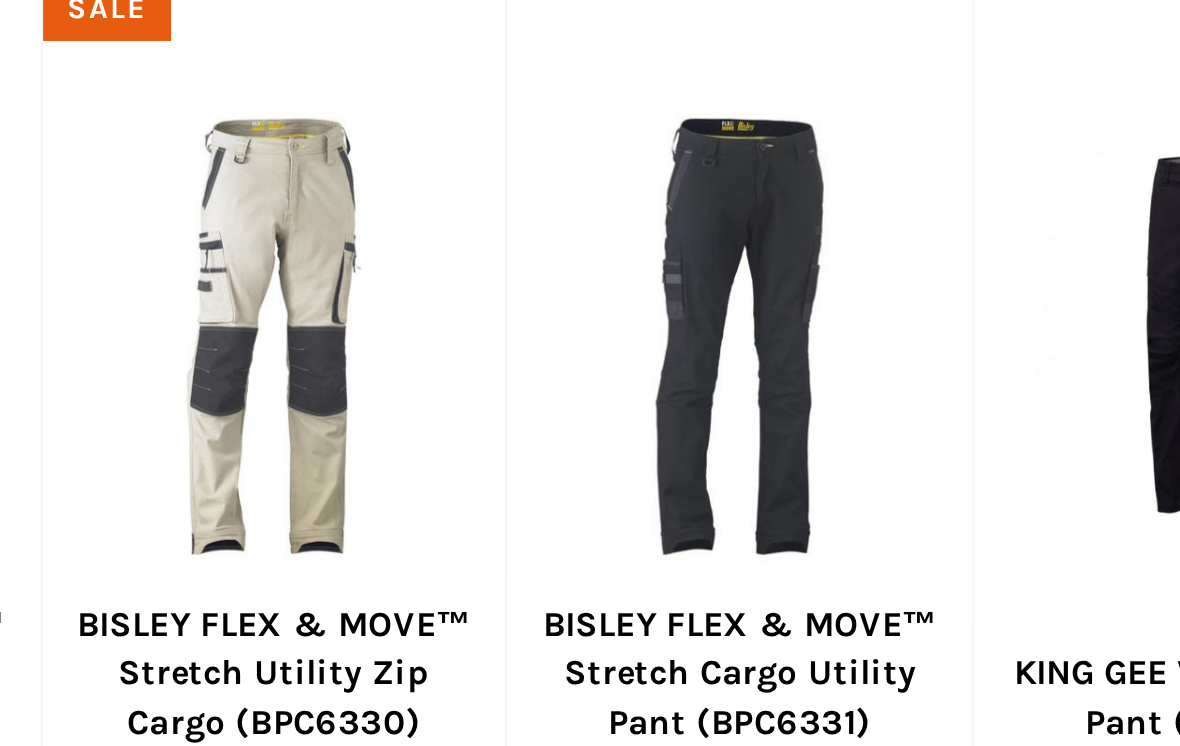 click on "BISLEY FLEX & MOVE™ Stretch Cargo Utility Pant (BPC6331)" at bounding box center (707, 388) 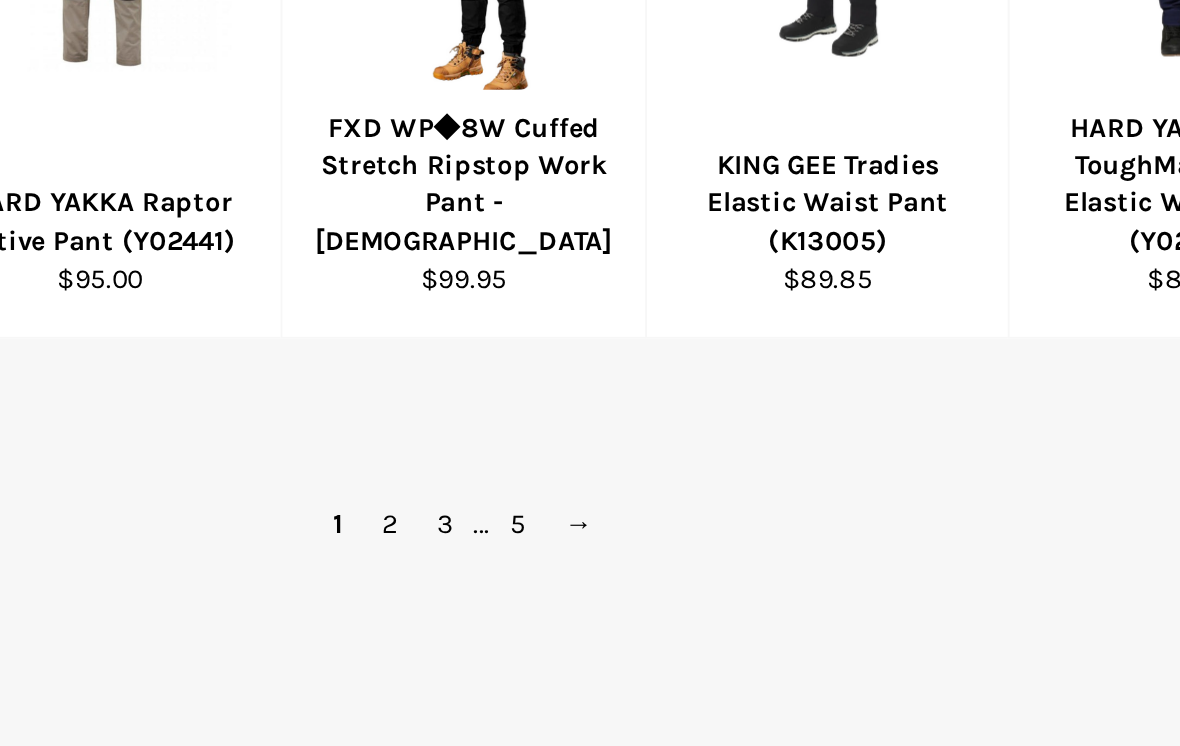 scroll, scrollTop: 1393, scrollLeft: 0, axis: vertical 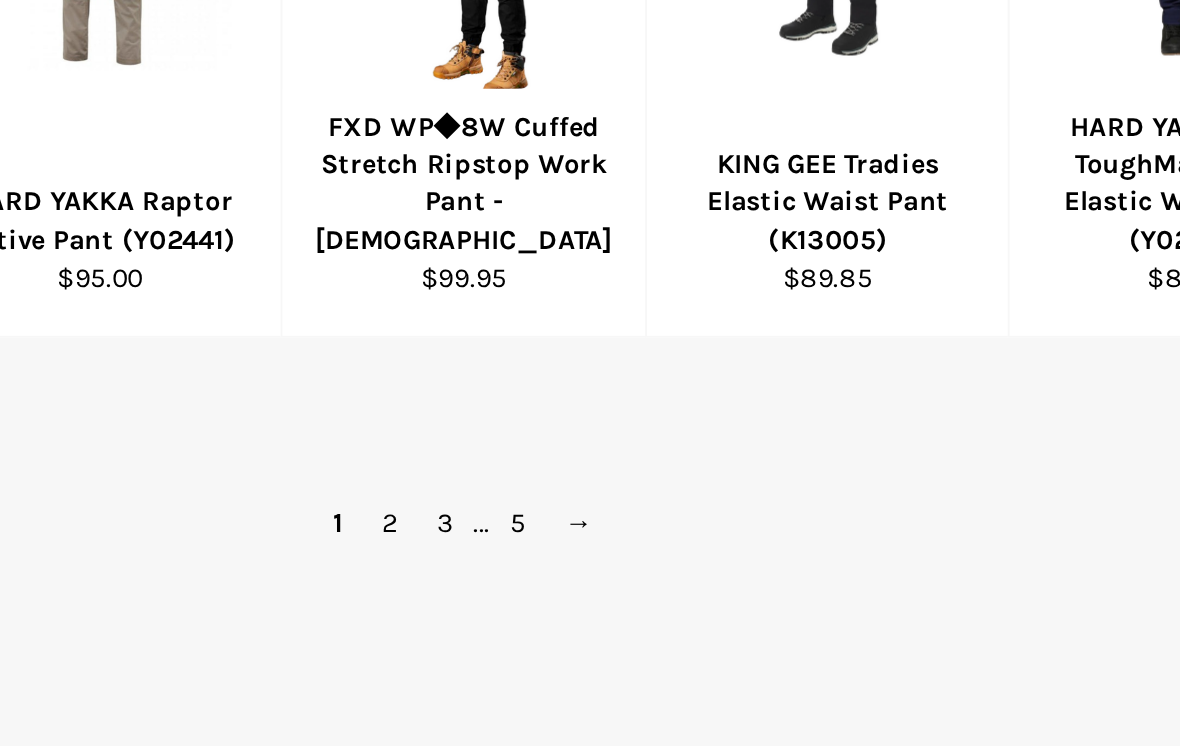 click on "3" at bounding box center [697, 616] 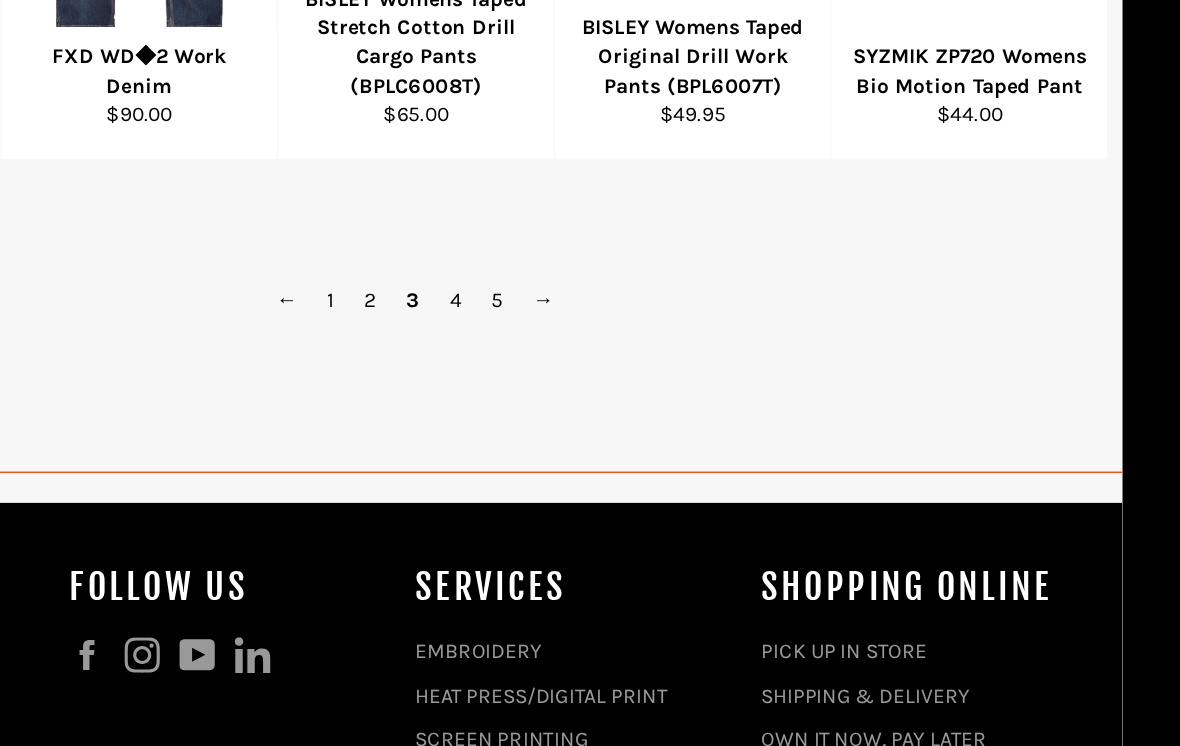 scroll, scrollTop: 1586, scrollLeft: 39, axis: both 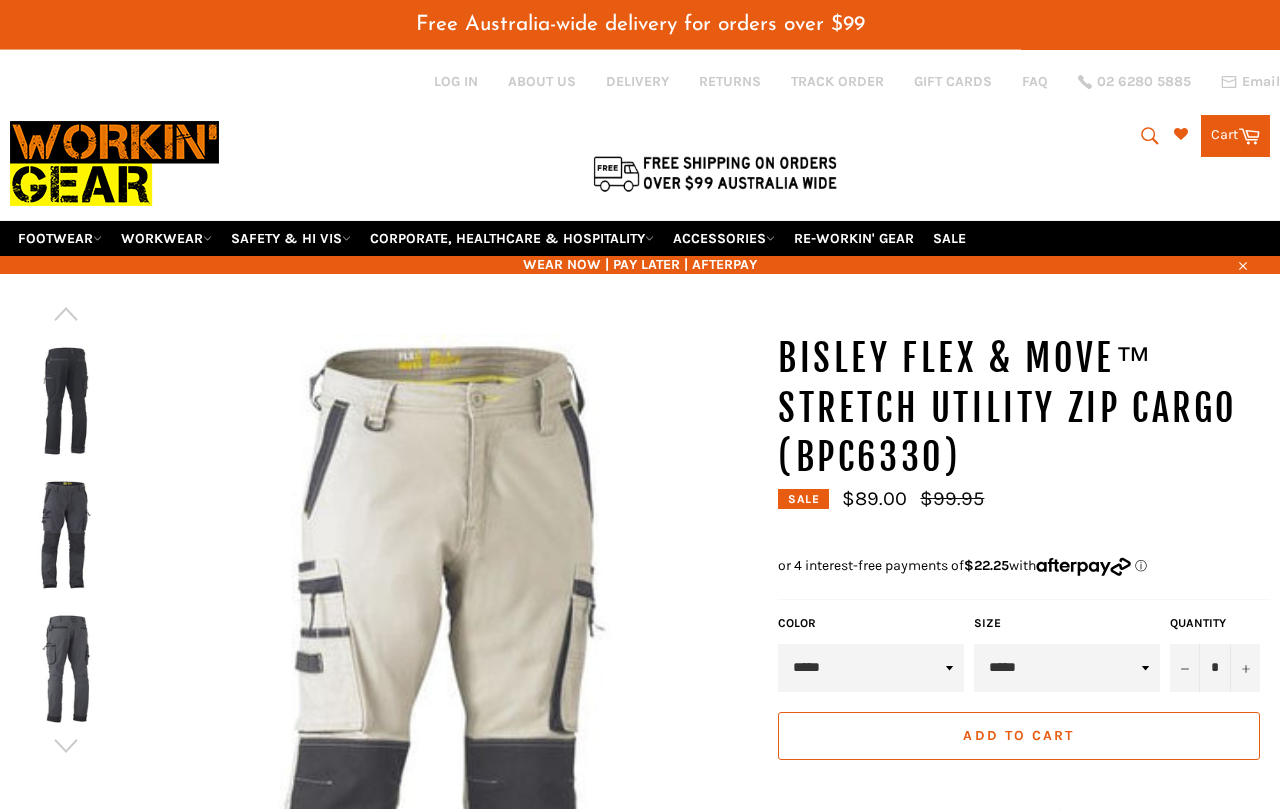 click on "Sale
$89.00
Regular price
$99.95" at bounding box center (1024, 513) 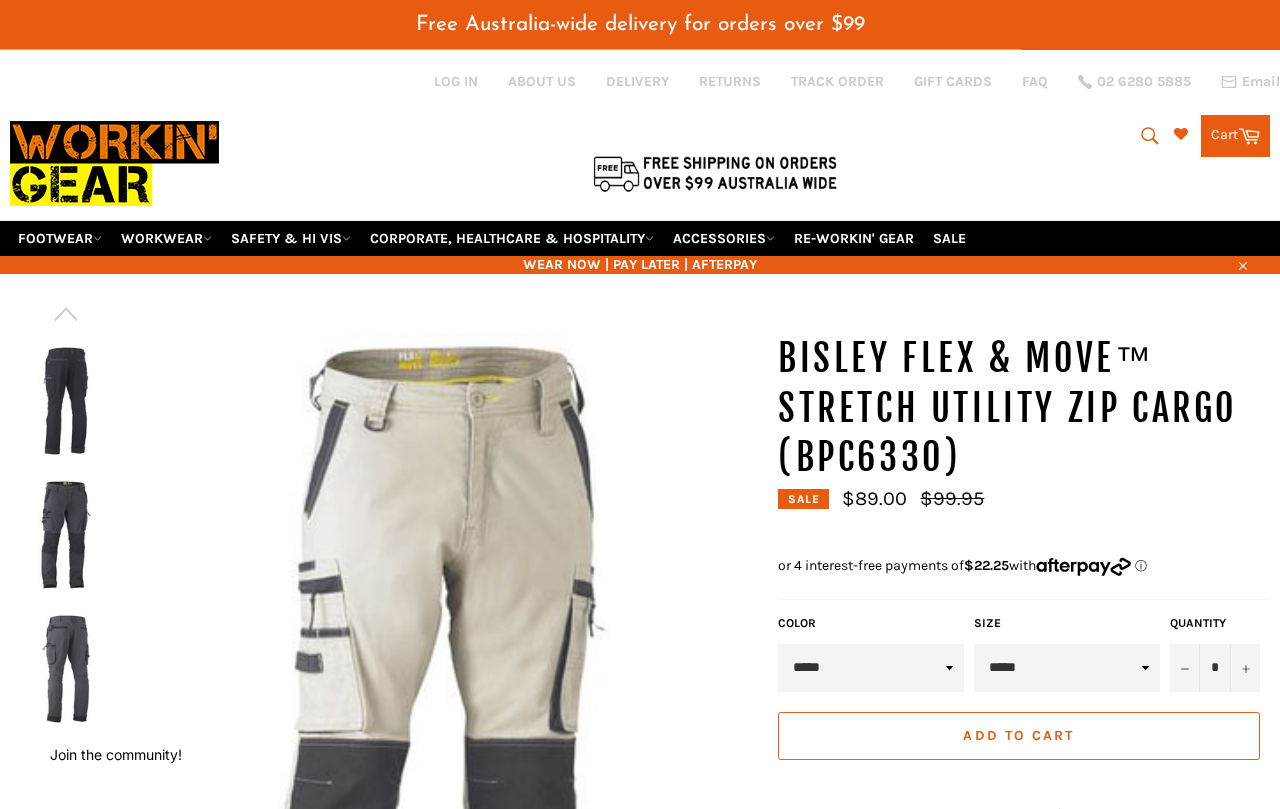 click on "*****
*****
*****
*****
*****
*****
******
******
******" at bounding box center [1067, 668] 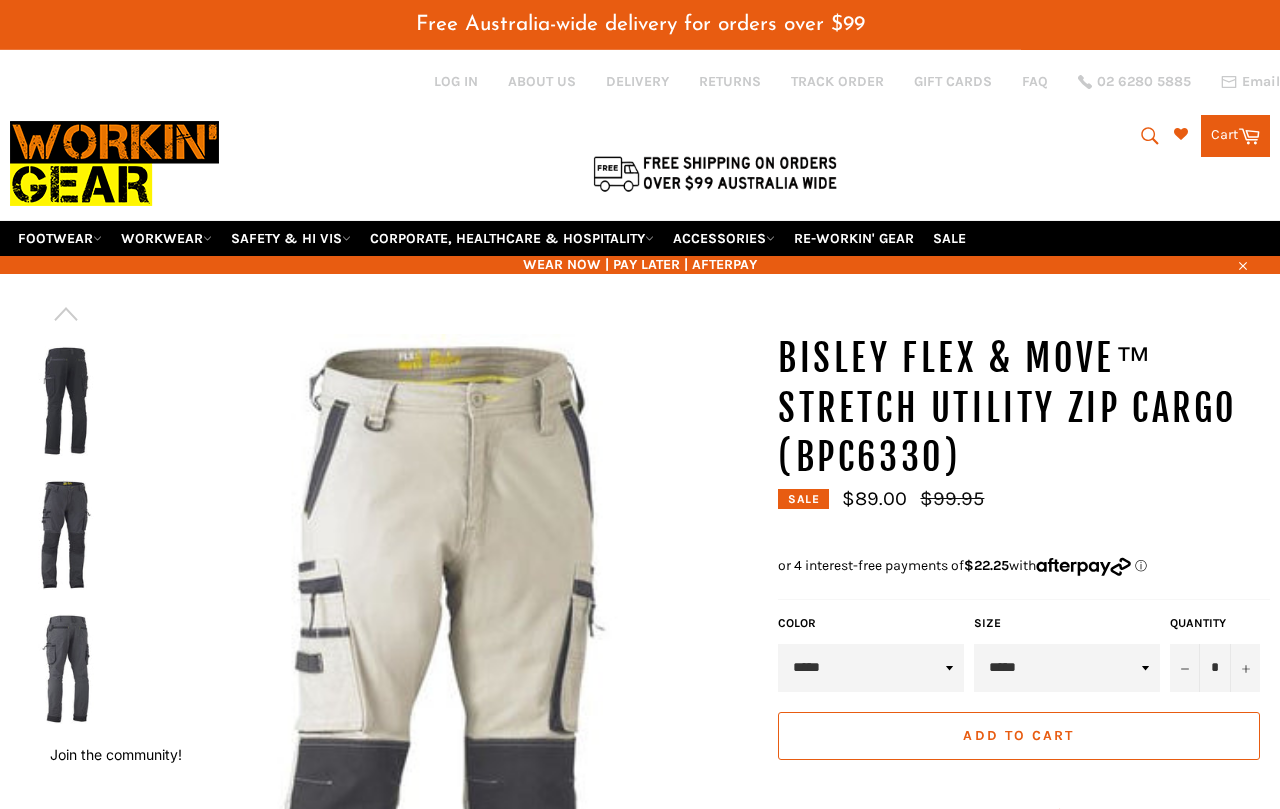 click on "*****
*****
*****
*****
*****
*****
******
******
******" at bounding box center [1067, 668] 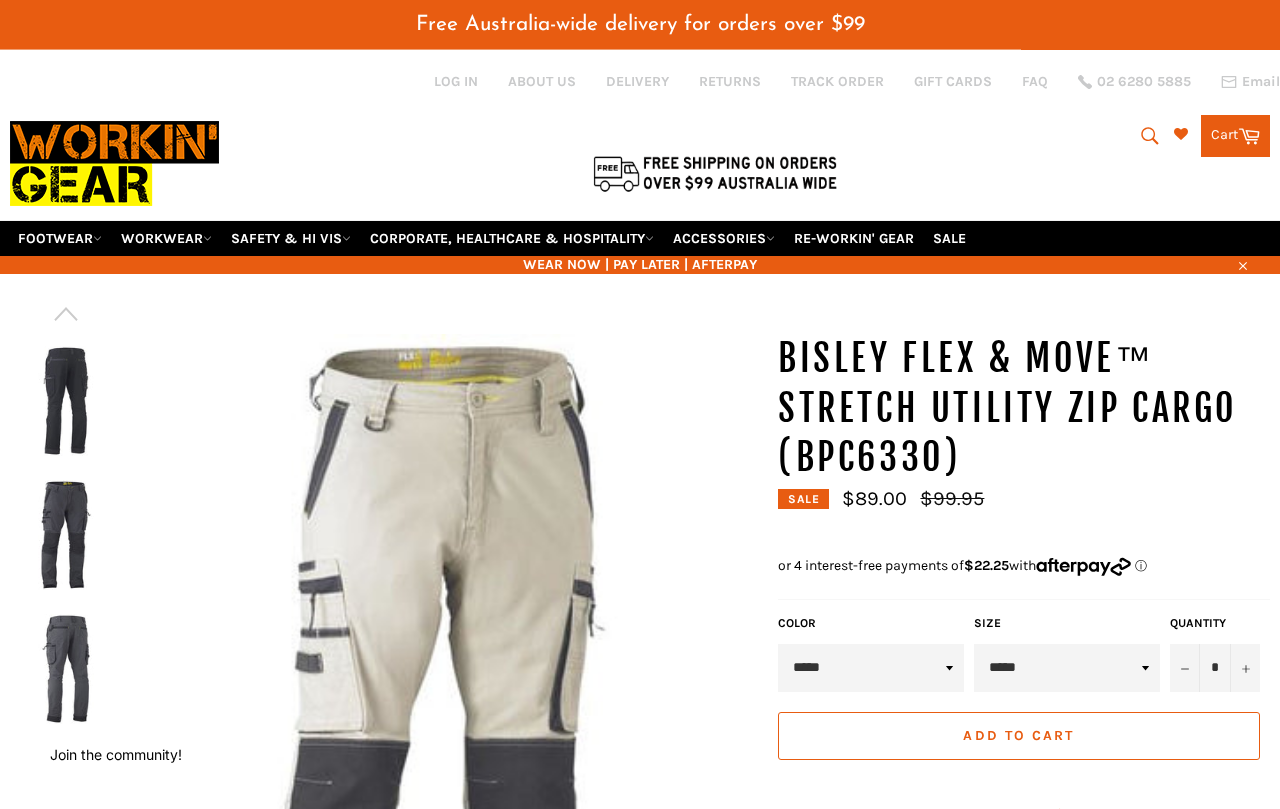 select on "******" 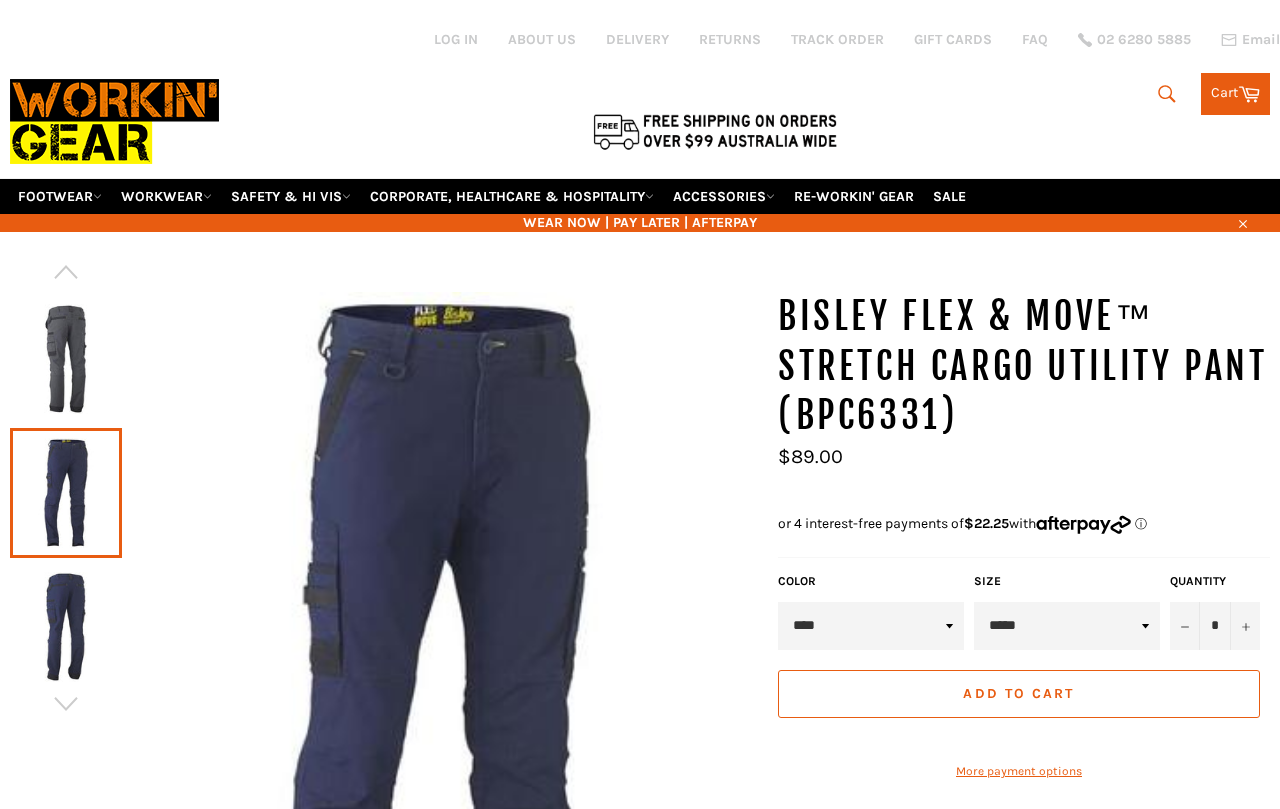 click at bounding box center (440, 716) 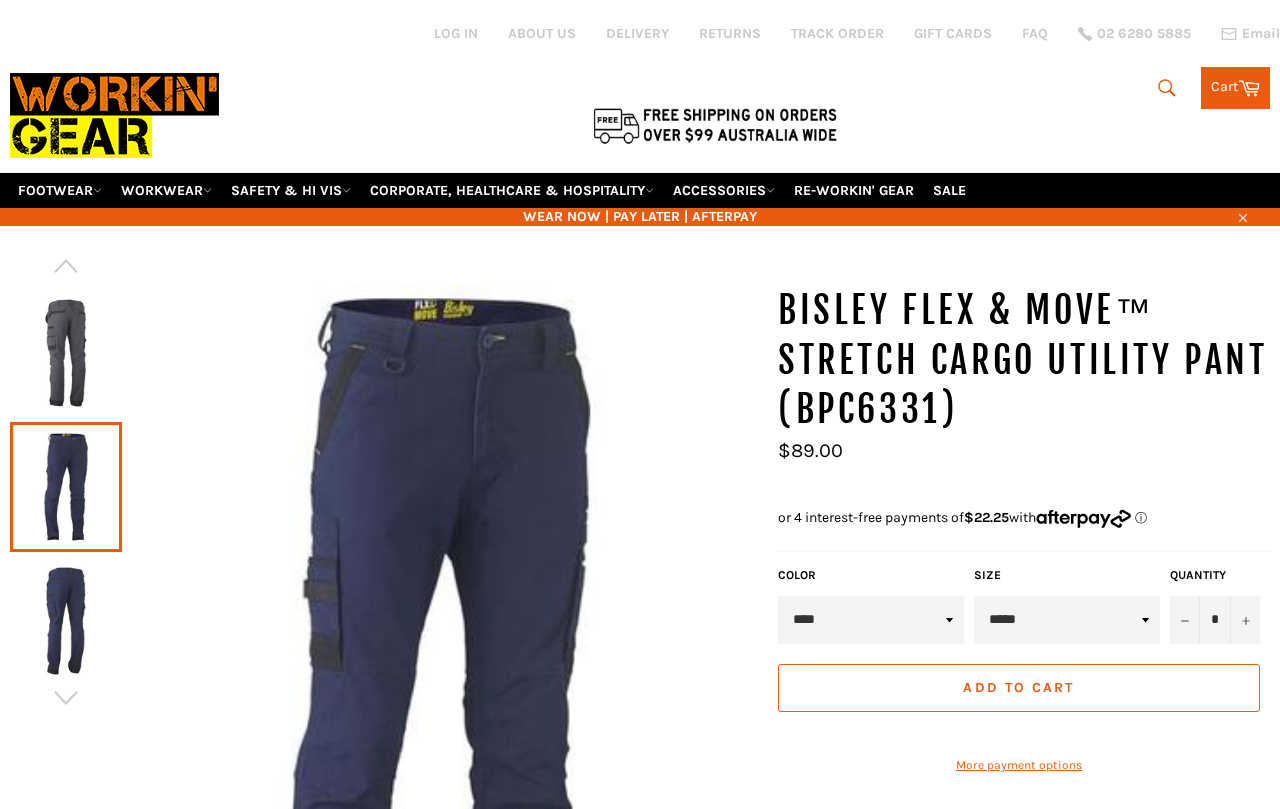 scroll, scrollTop: 0, scrollLeft: 0, axis: both 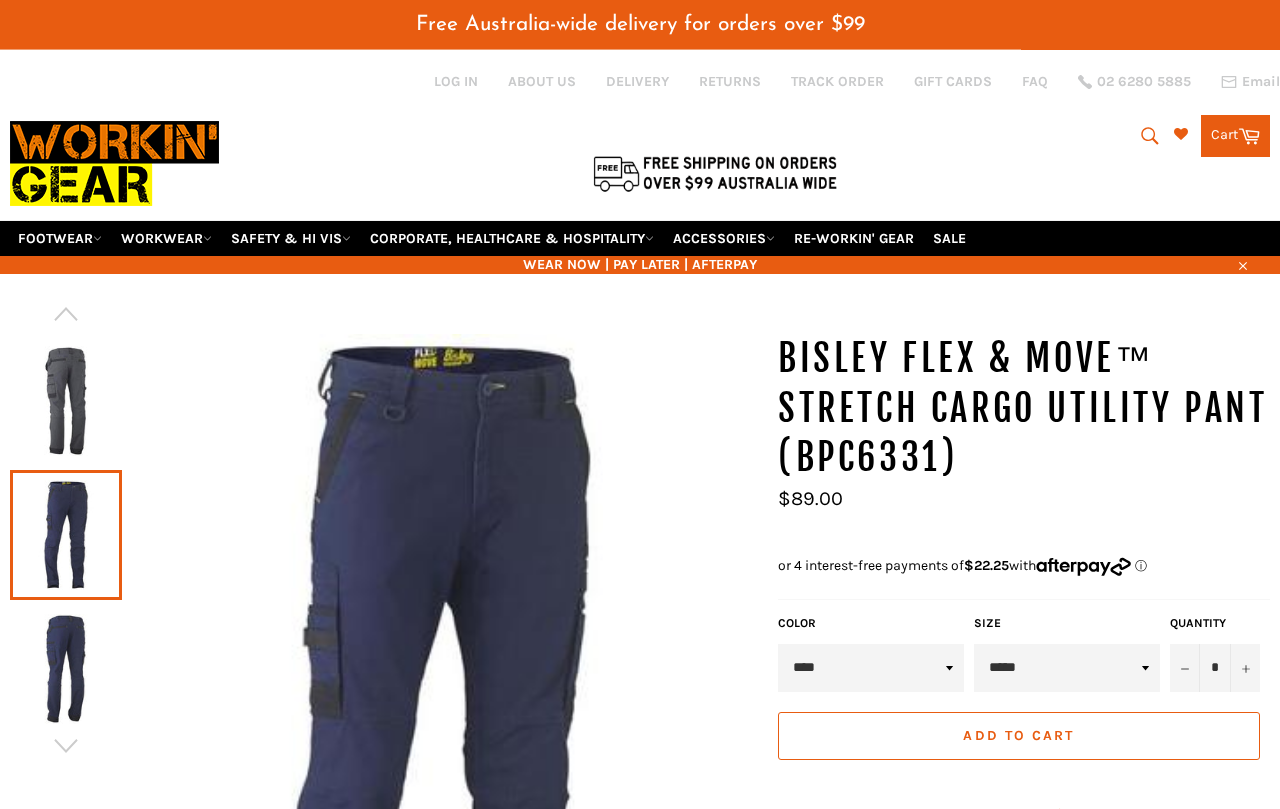 click on "Size" at bounding box center (1067, 623) 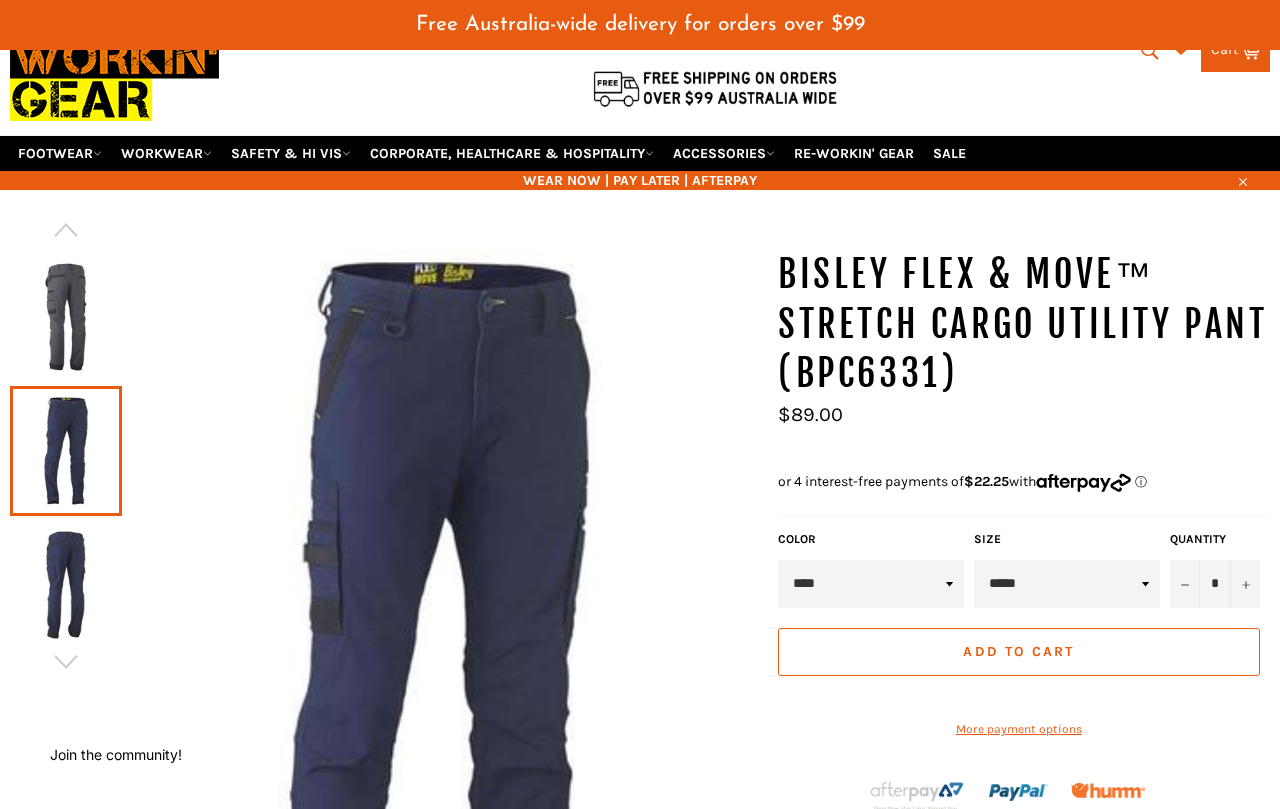 scroll, scrollTop: 82, scrollLeft: 0, axis: vertical 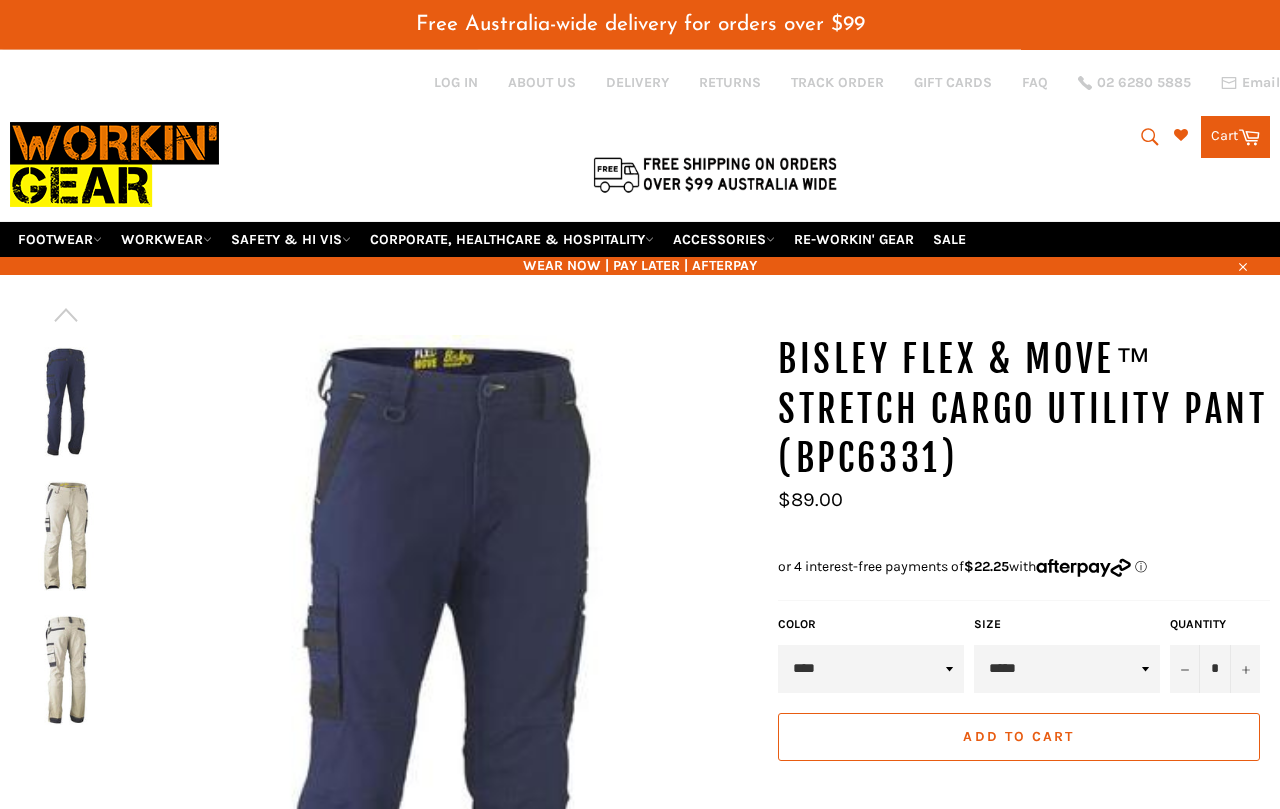 click on "*****
*****
*****
*****
*****
*****
******
******
******" at bounding box center (1067, 669) 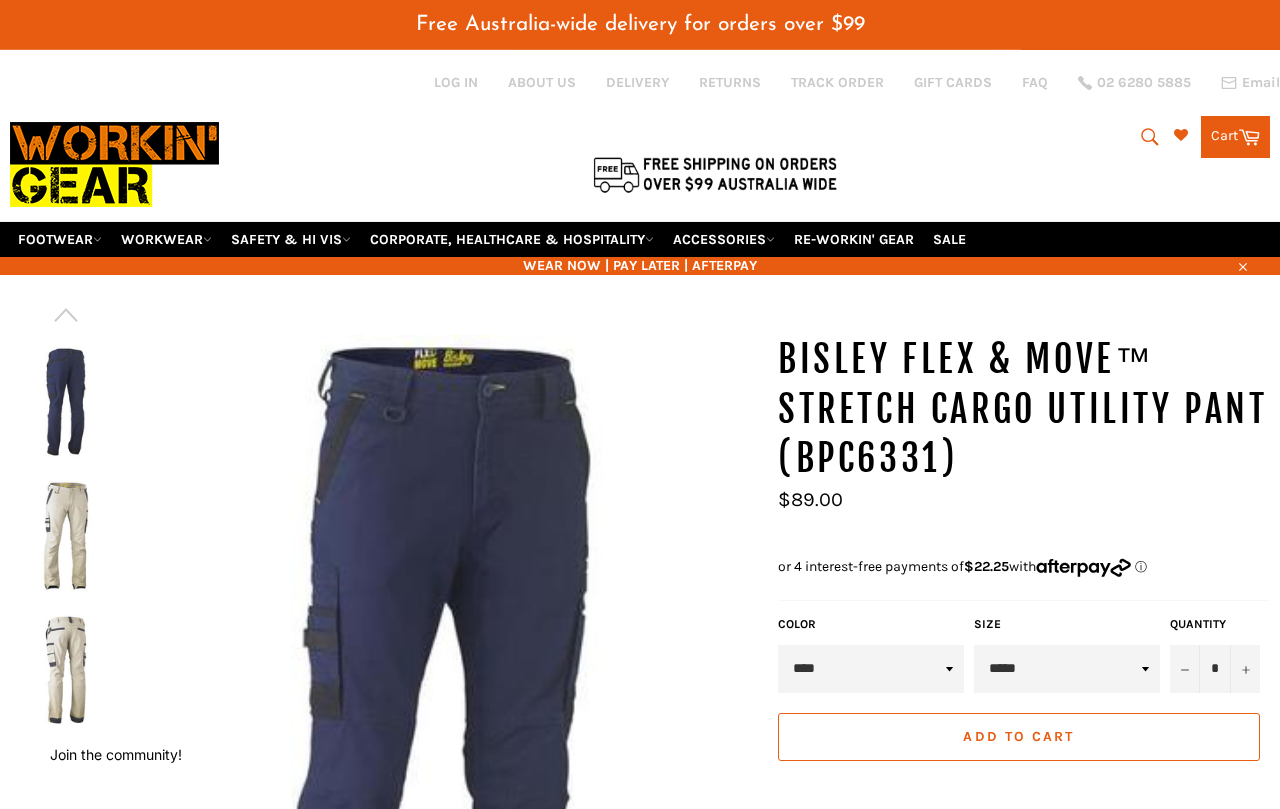 select on "*****" 